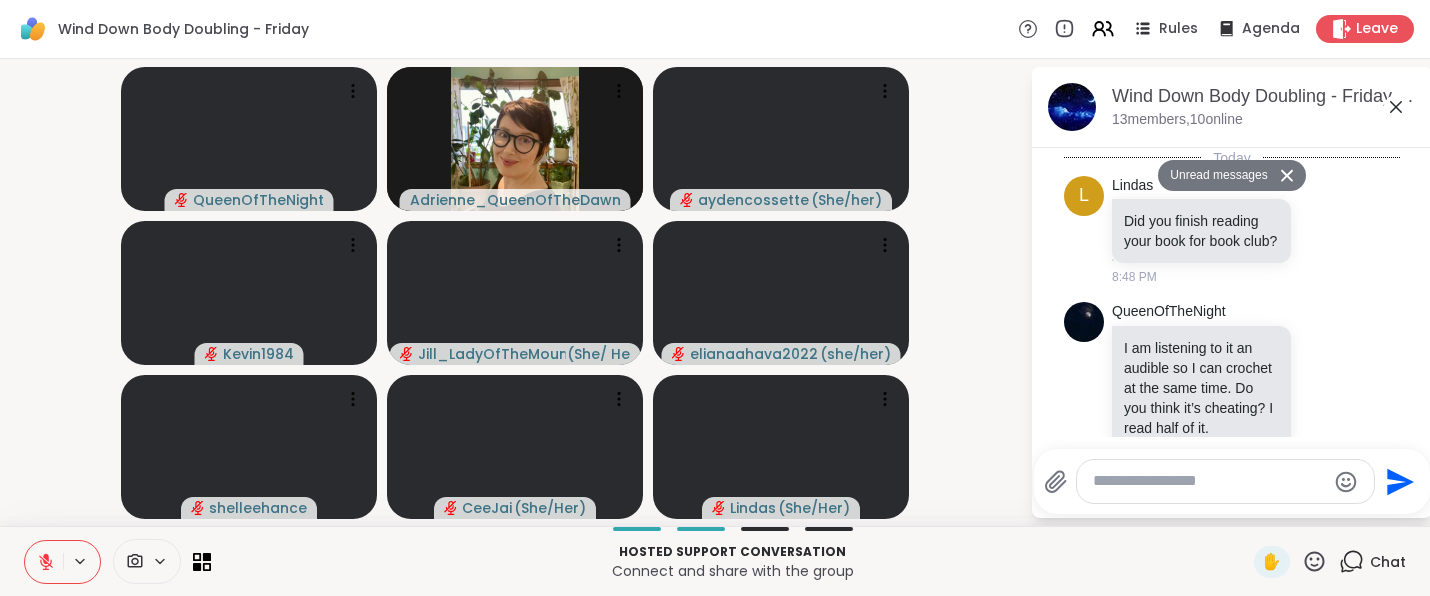 scroll, scrollTop: 0, scrollLeft: 0, axis: both 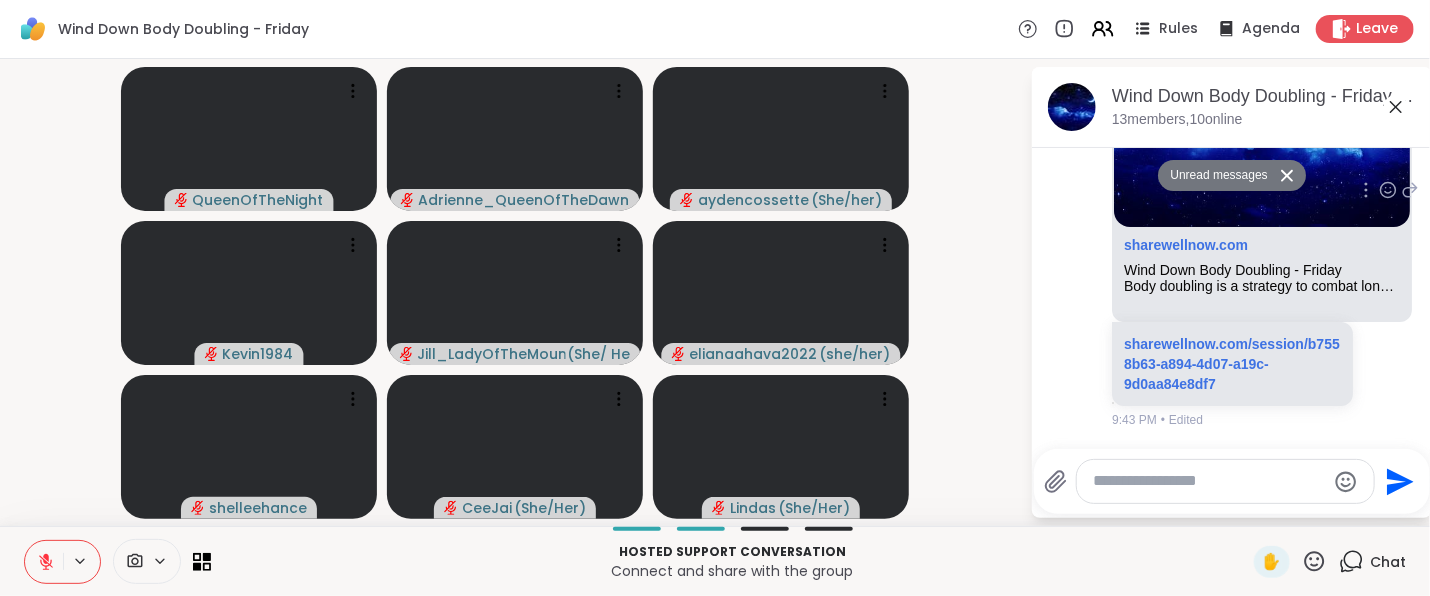 click on "sharewellnow.com/session/b7558b63-a894-4d07-a19c-9d0aa84e8df7" at bounding box center (1232, 364) 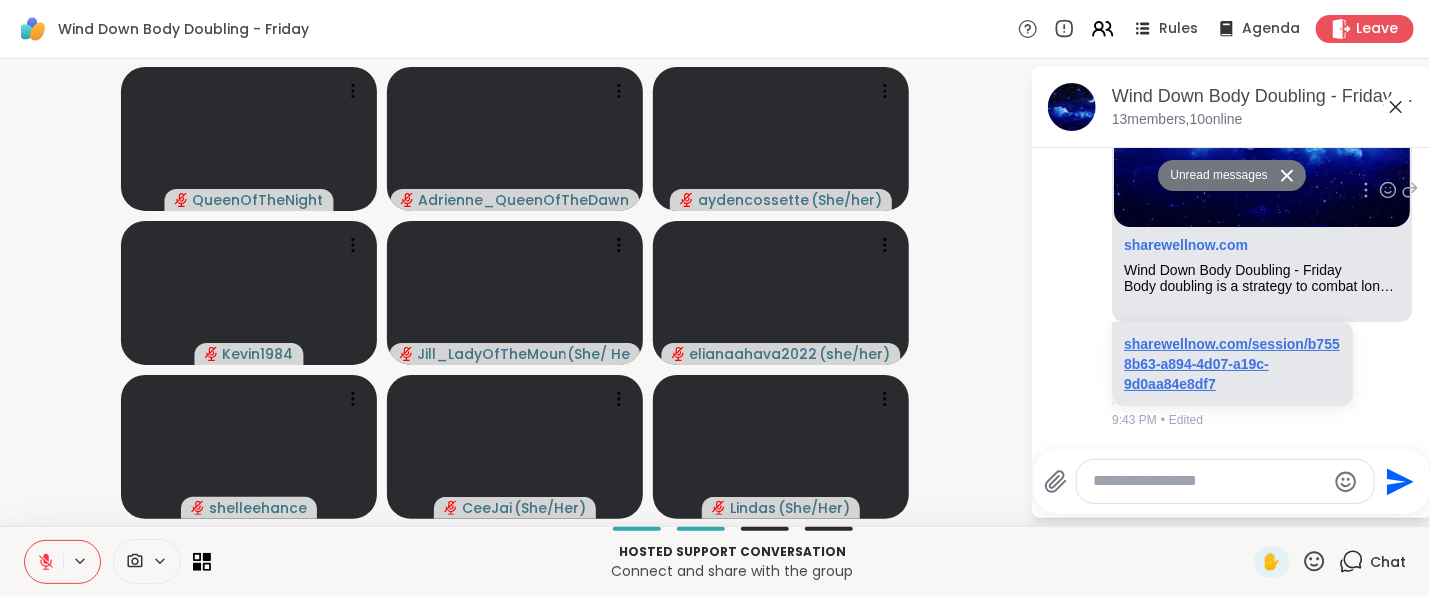 click on "sharewellnow.com/session/b7558b63-a894-4d07-a19c-9d0aa84e8df7" at bounding box center (1232, 364) 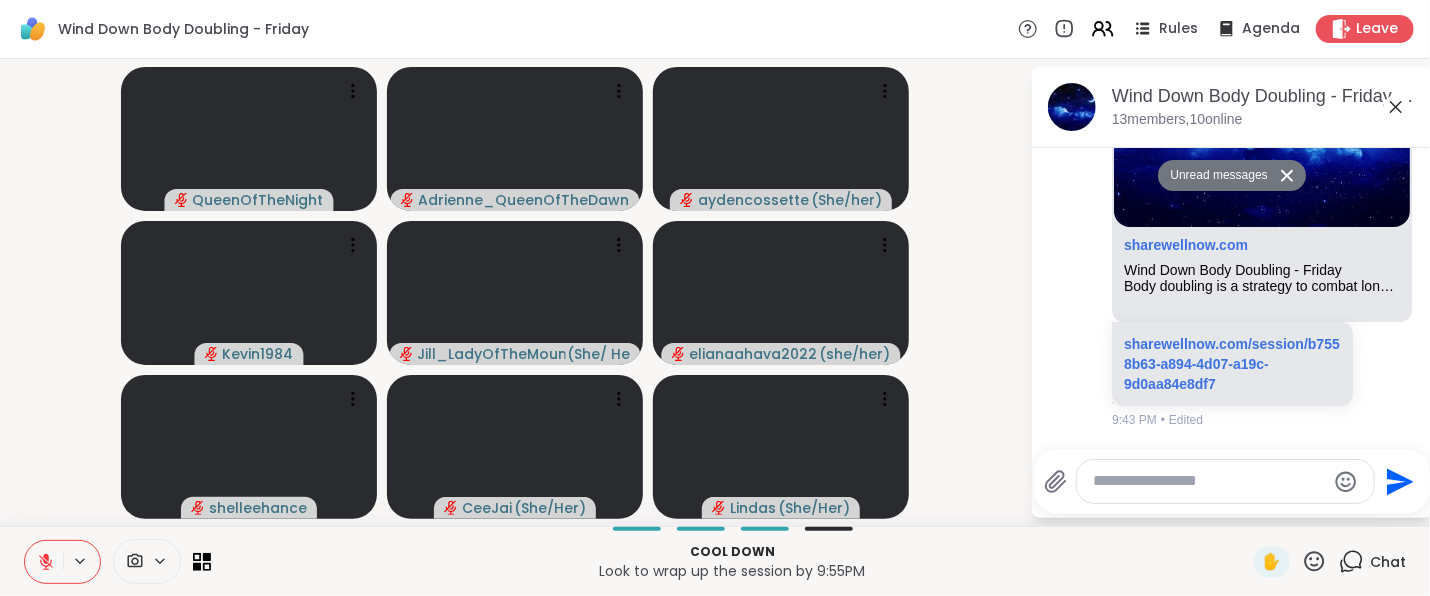 click 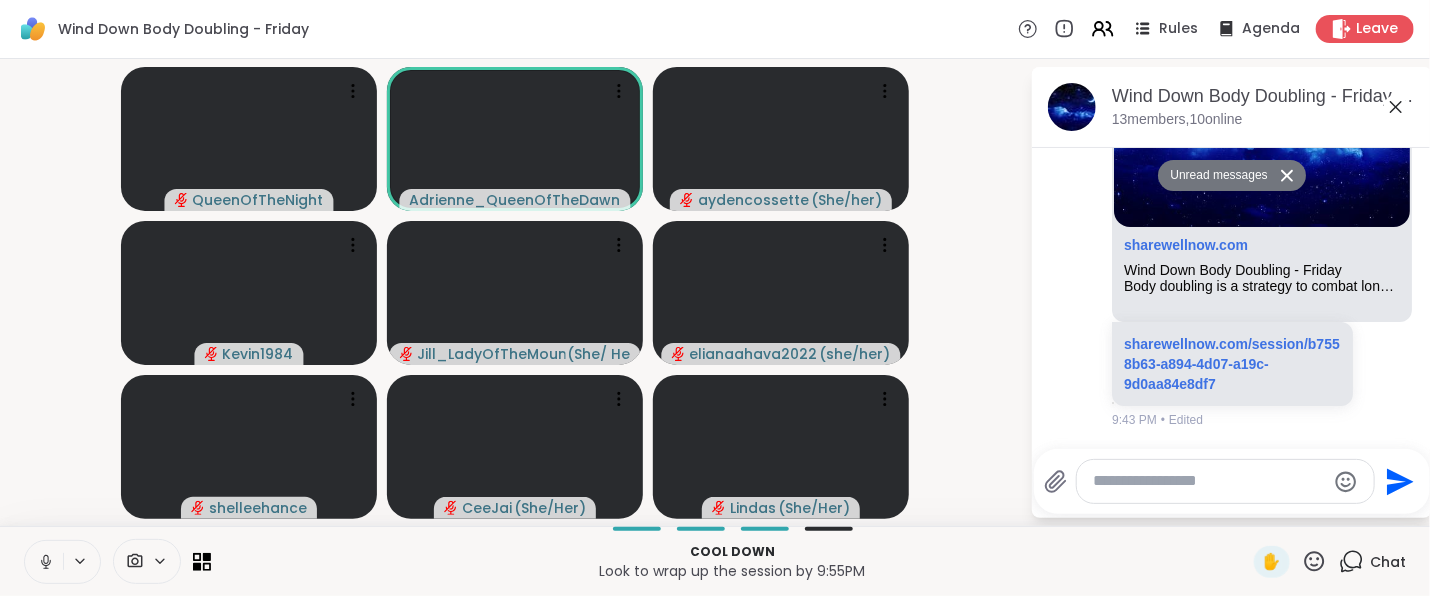 type 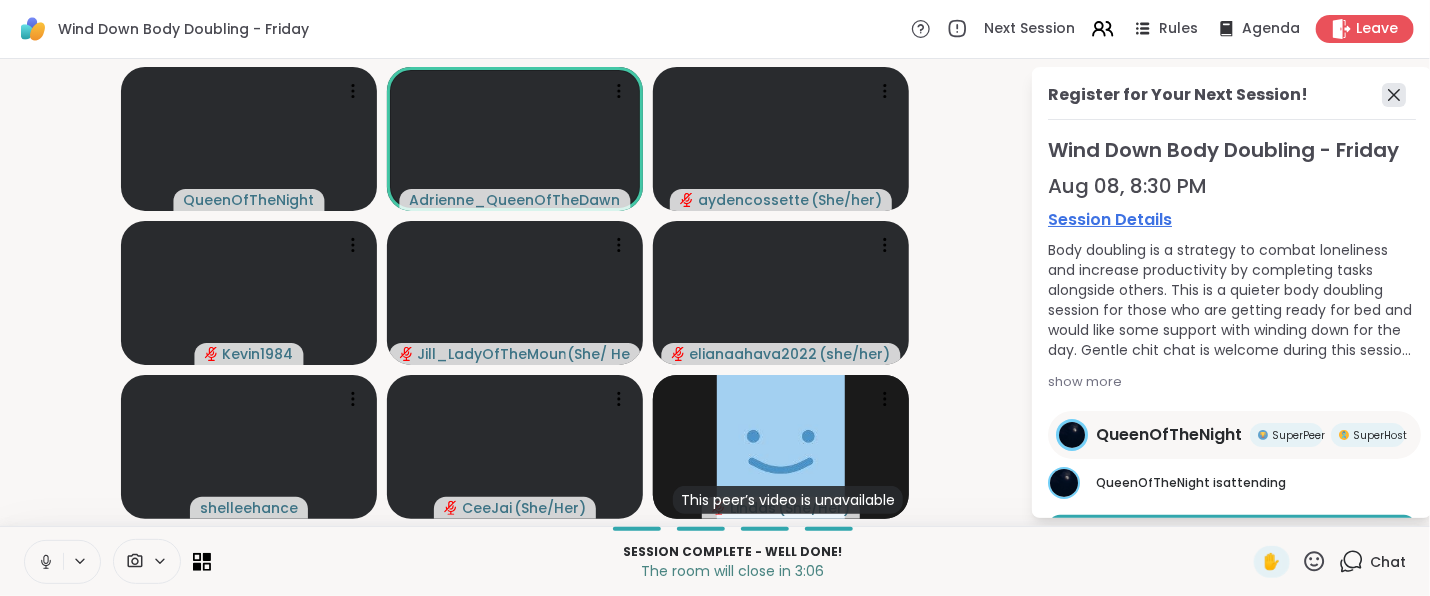 click 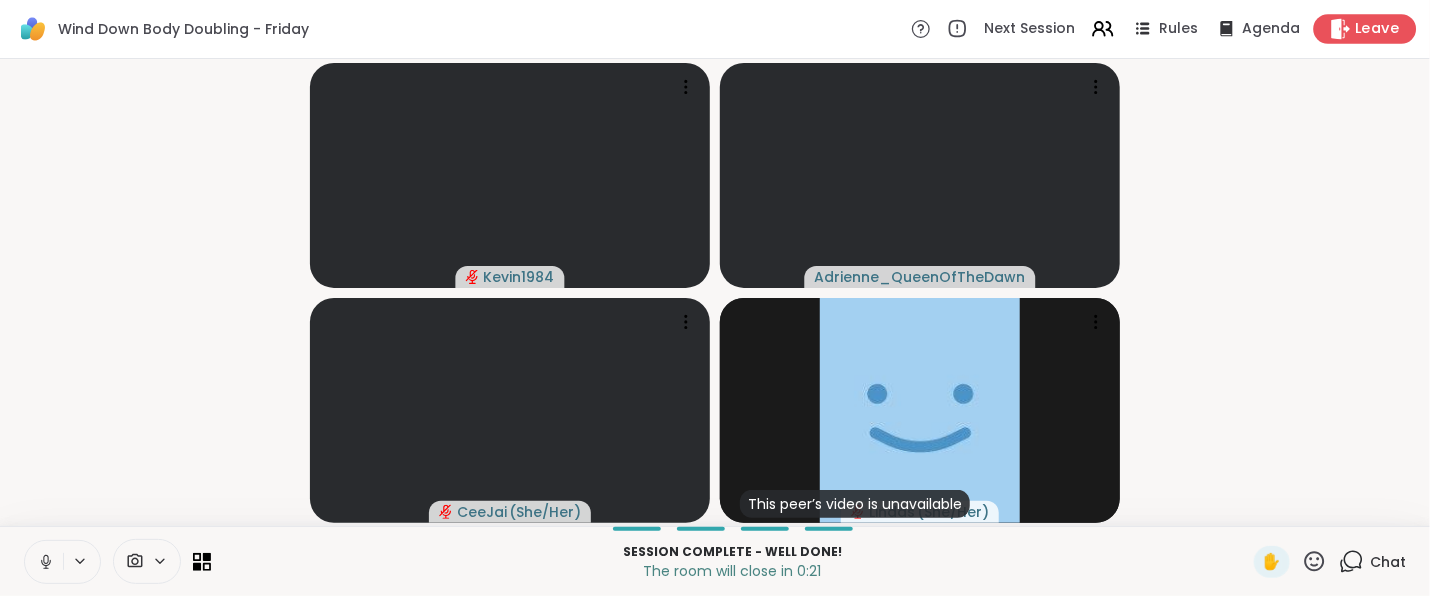 click 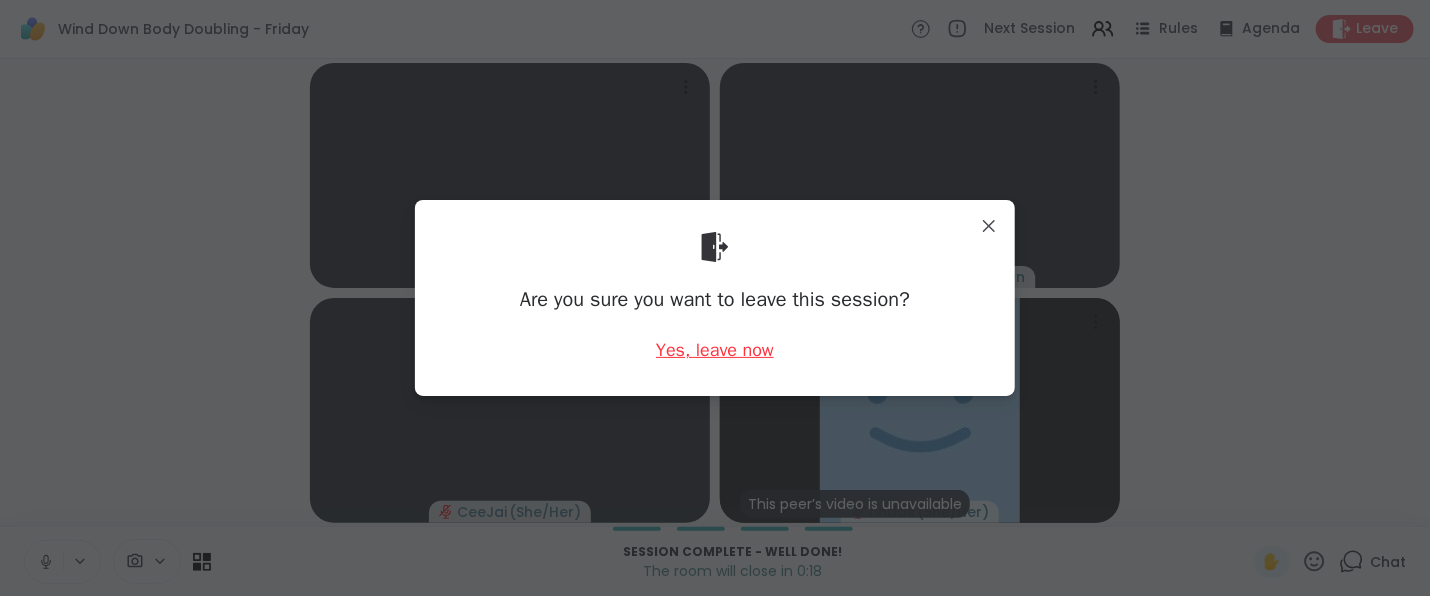 click on "Yes, leave now" at bounding box center (715, 350) 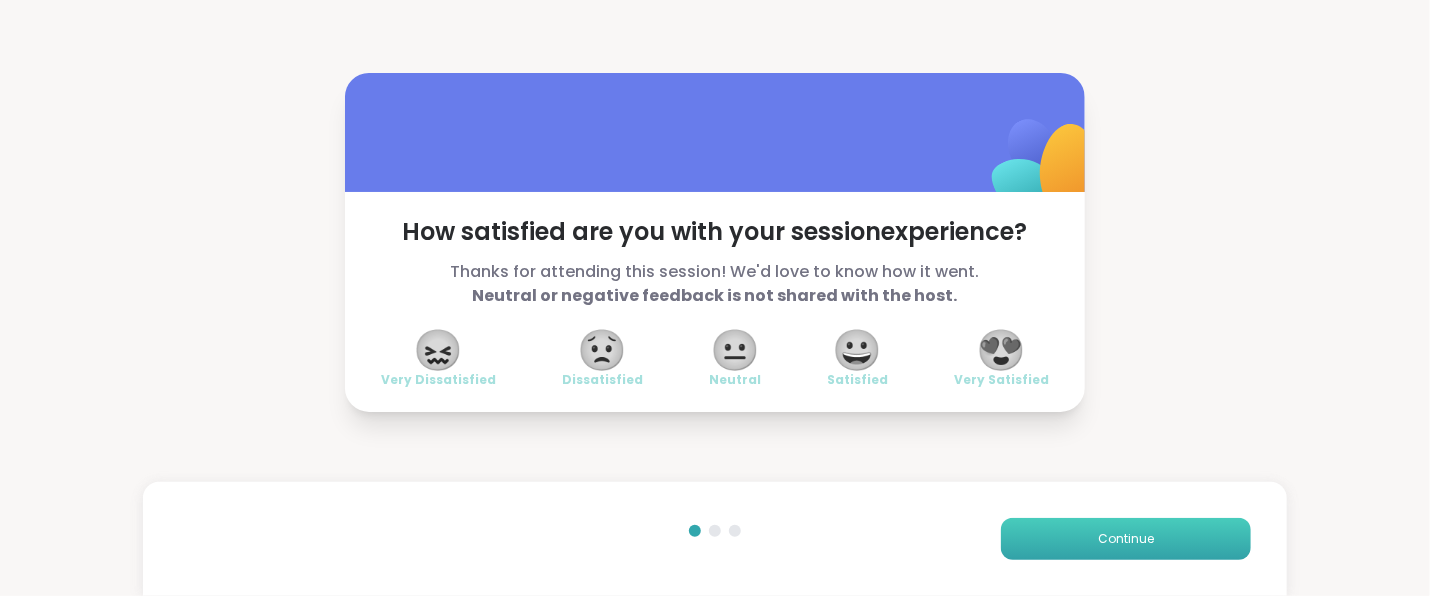 click on "Continue" at bounding box center (1126, 539) 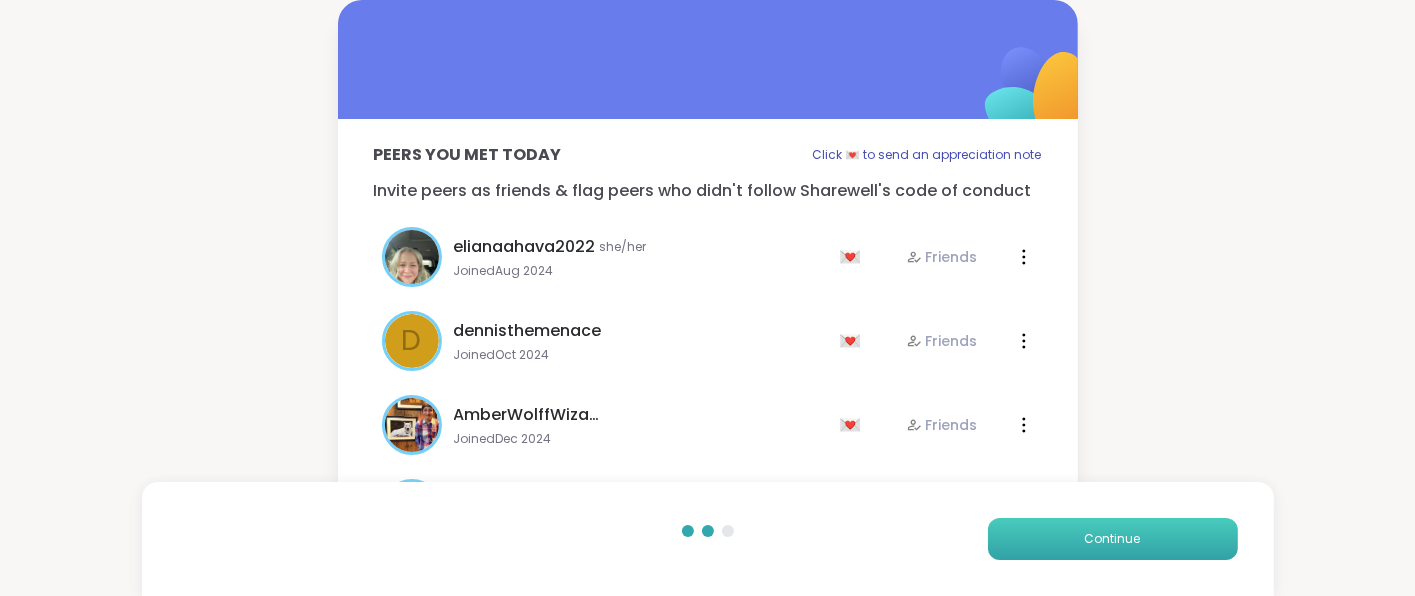 click on "Continue" at bounding box center [1113, 539] 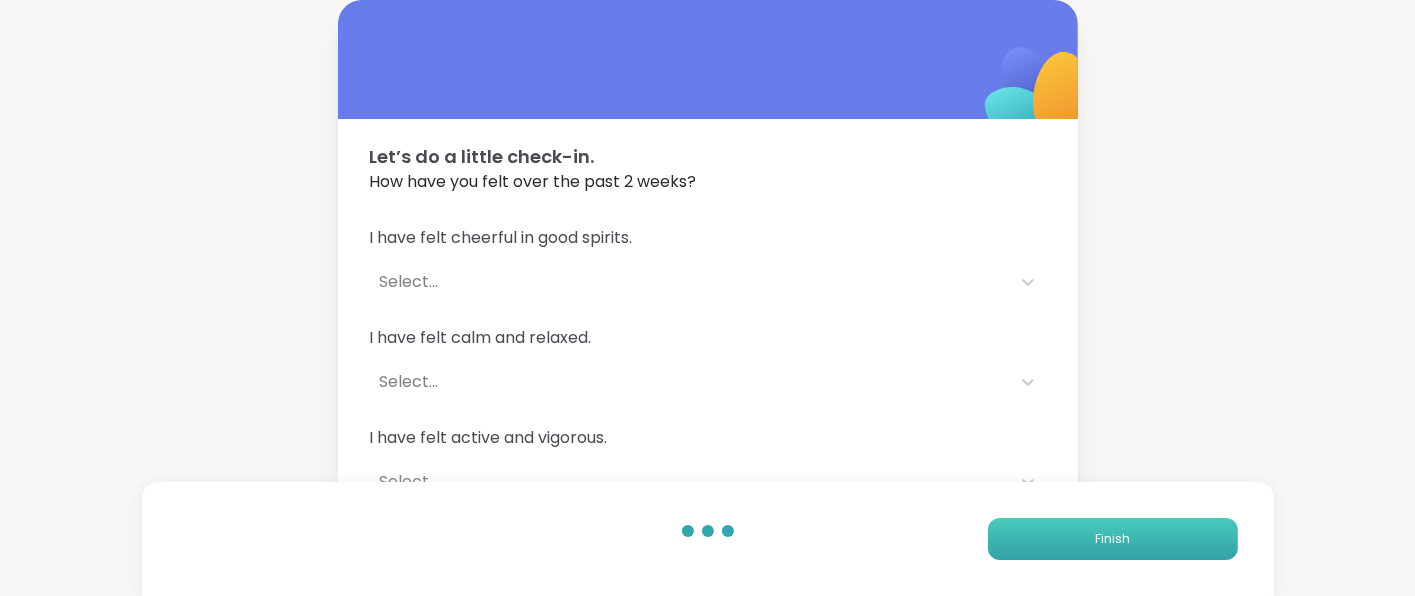 click on "Finish" at bounding box center (1113, 539) 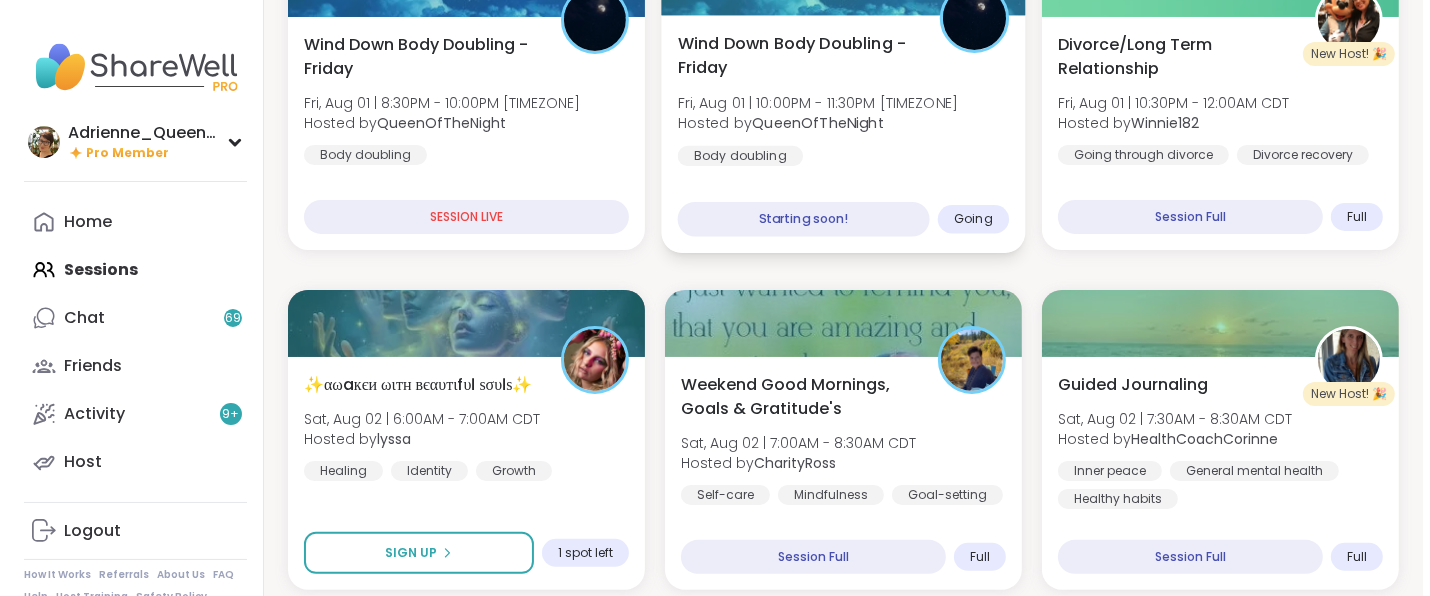 scroll, scrollTop: 362, scrollLeft: 0, axis: vertical 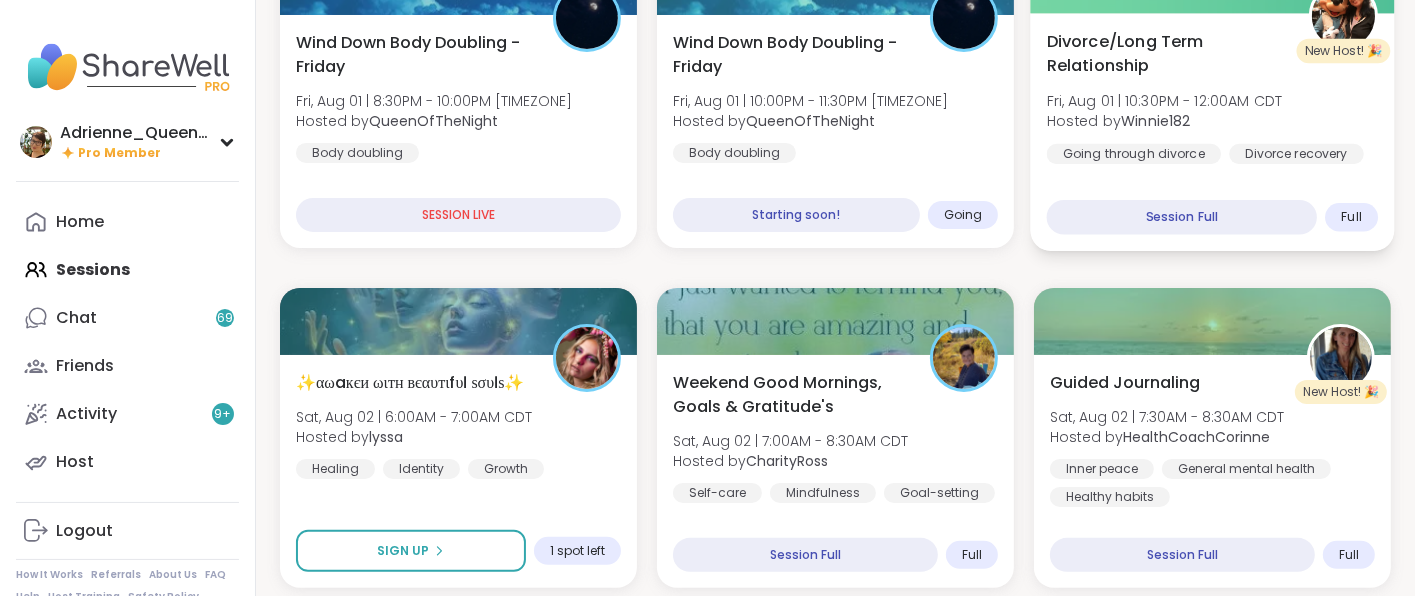 click on "Fri, Aug 01 | 10:30PM - 12:00AM CDT" at bounding box center [1165, 101] 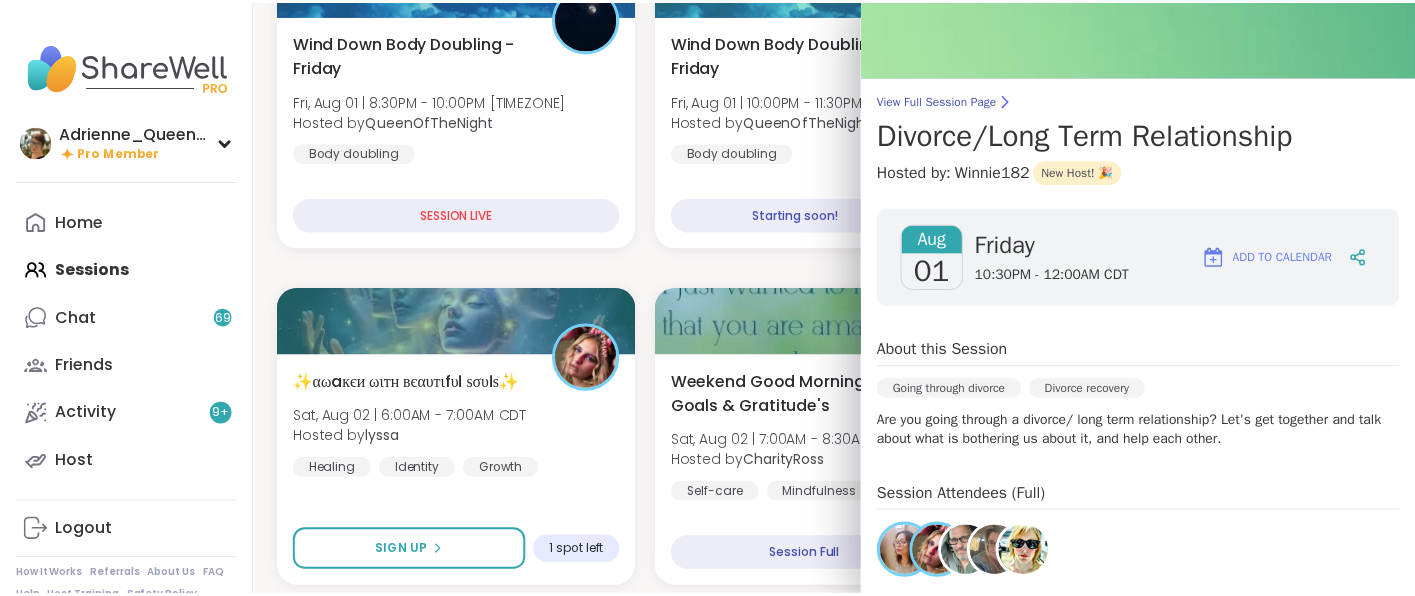 scroll, scrollTop: 70, scrollLeft: 0, axis: vertical 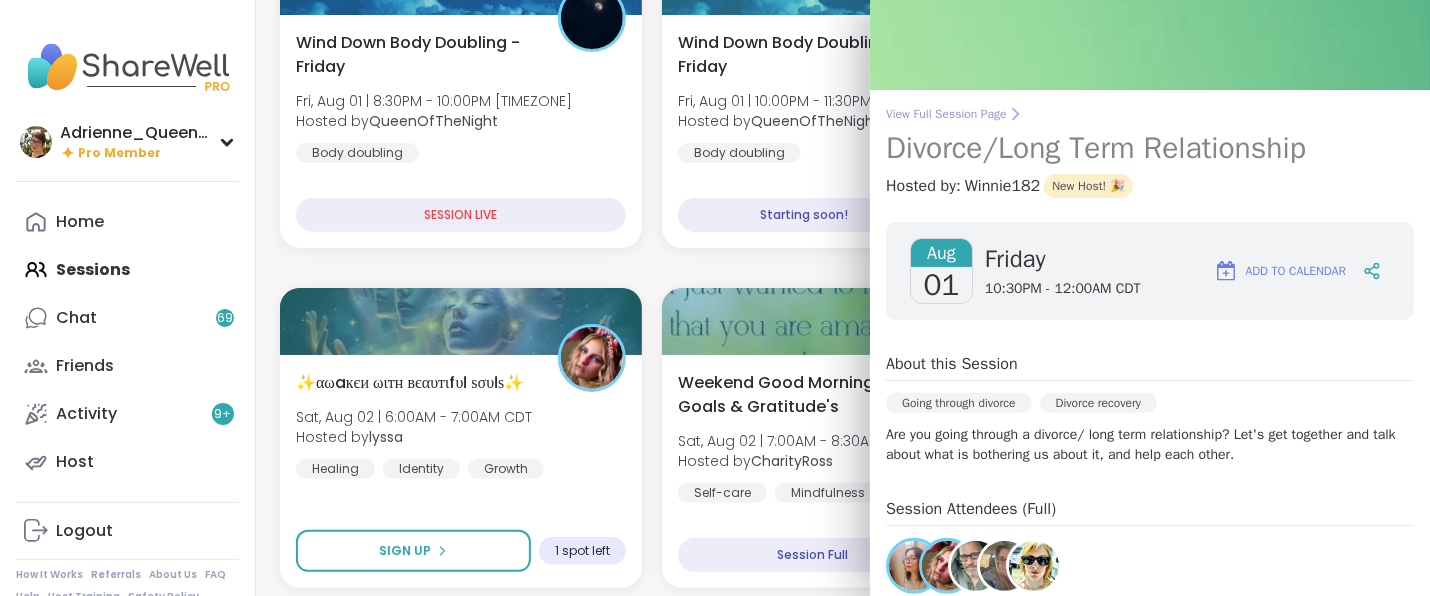click on "View Full Session Page" at bounding box center [1150, 114] 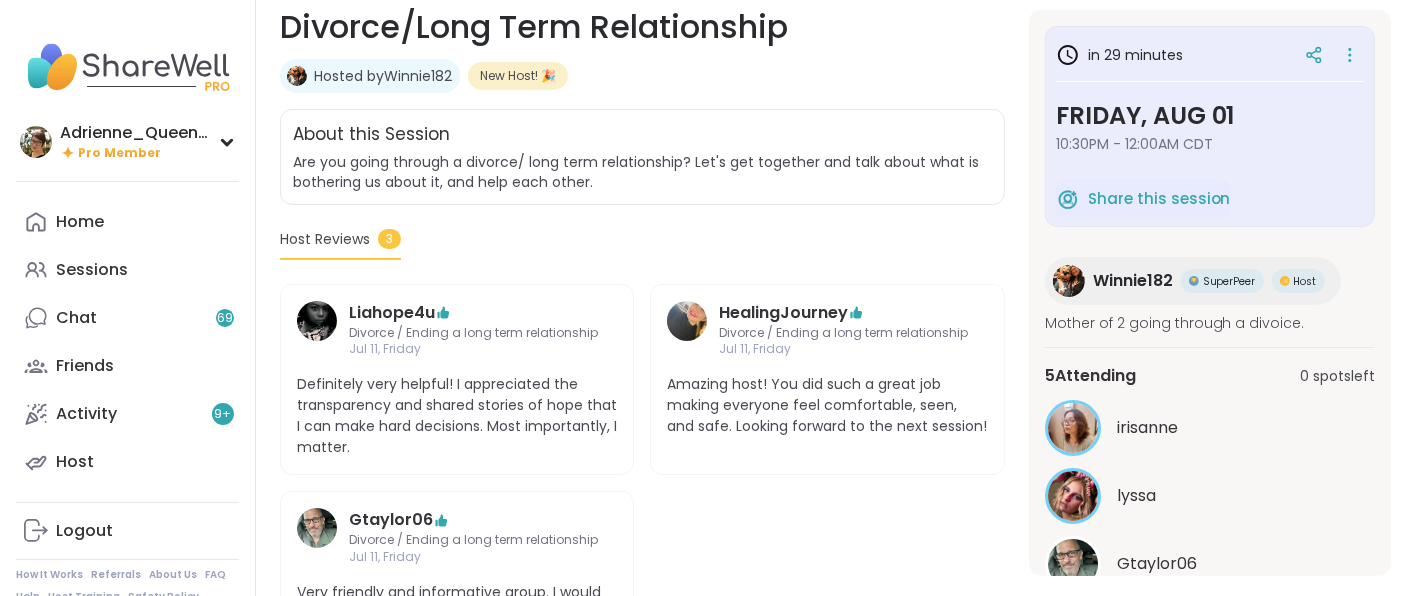 scroll, scrollTop: 411, scrollLeft: 0, axis: vertical 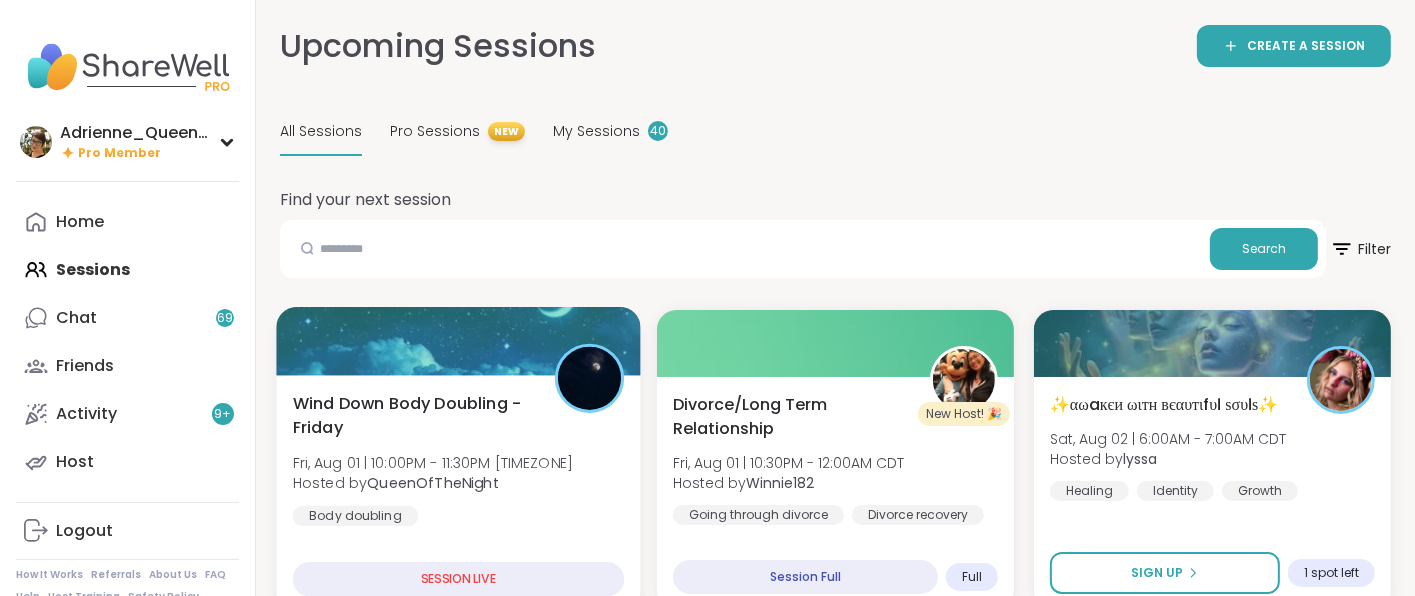 click on "Wind Down Body Doubling - Friday" at bounding box center [413, 415] 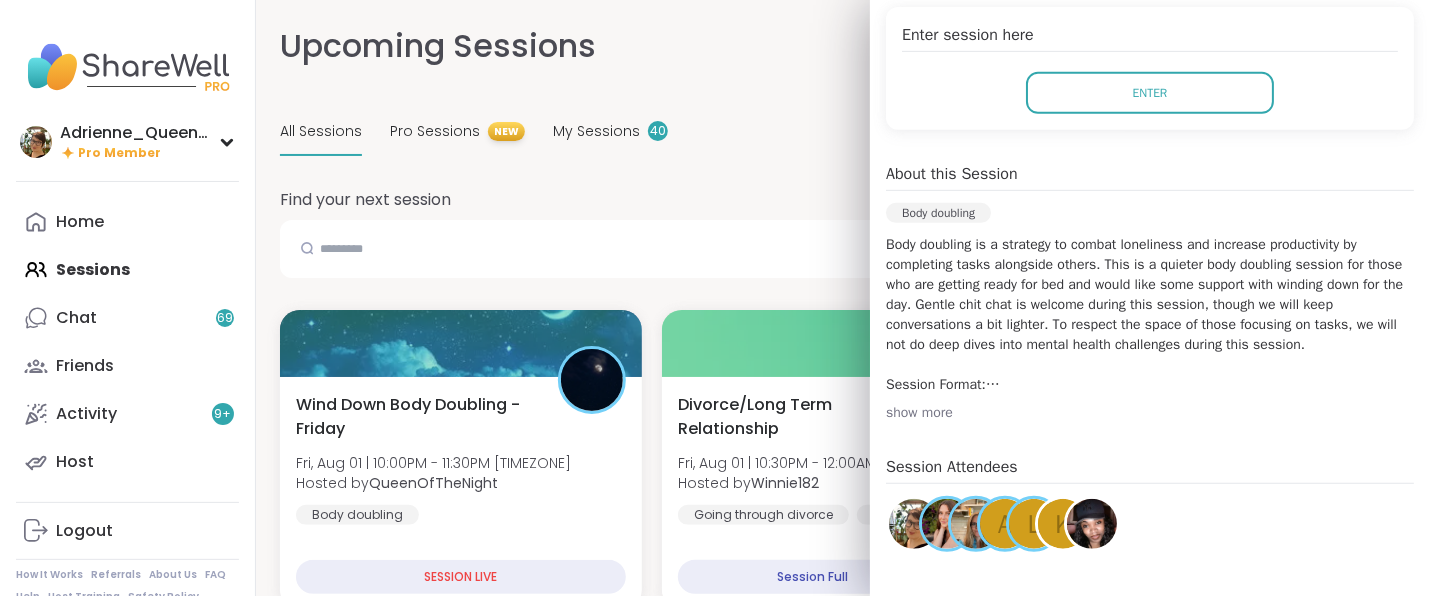 scroll, scrollTop: 414, scrollLeft: 0, axis: vertical 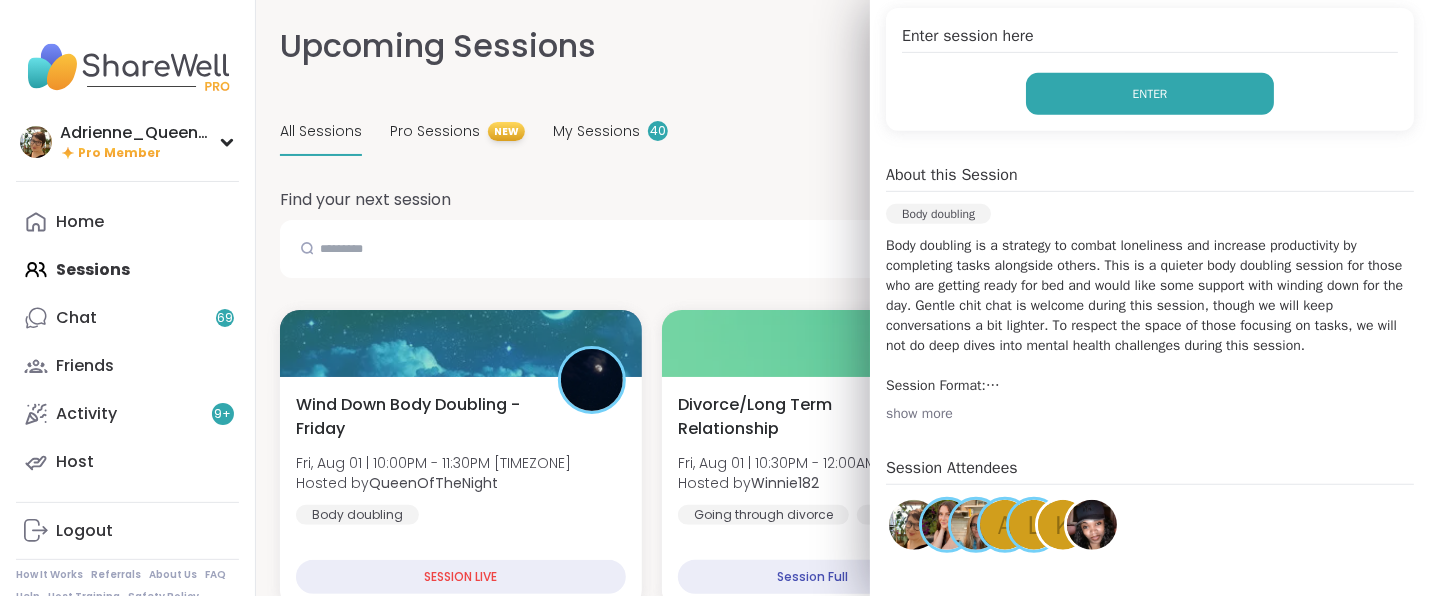 click on "Enter" at bounding box center (1150, 94) 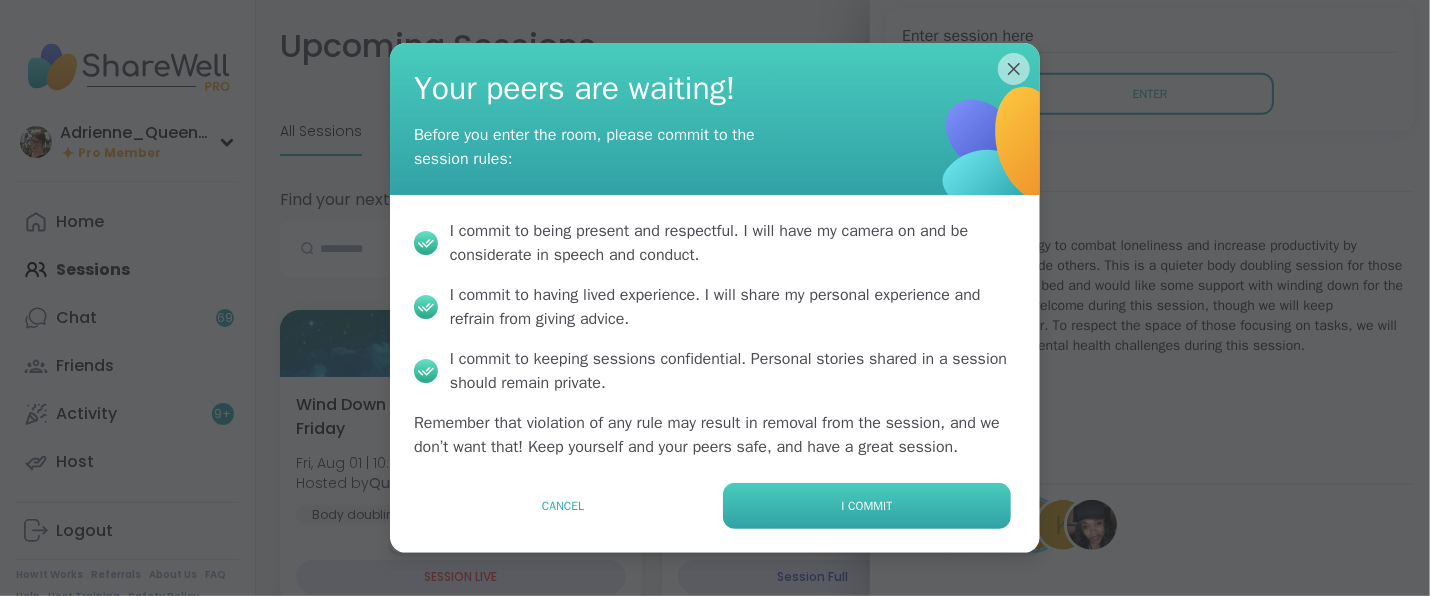click on "I commit" at bounding box center [867, 506] 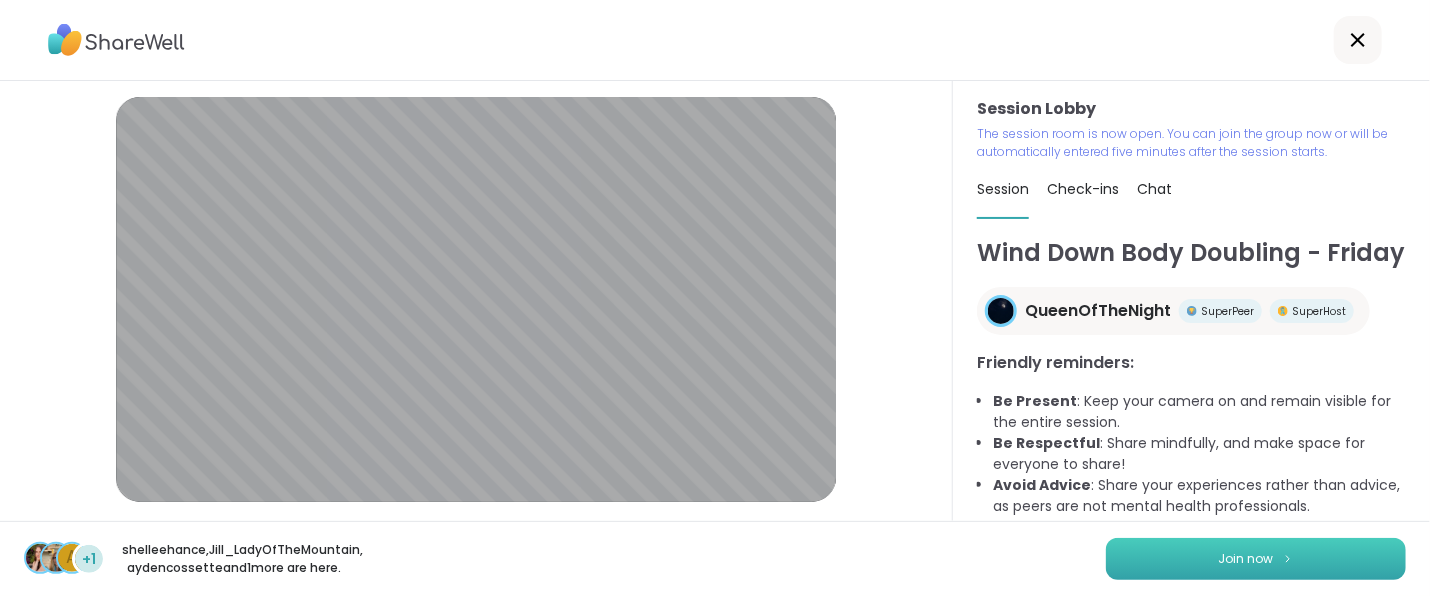 click on "Join now" at bounding box center [1256, 559] 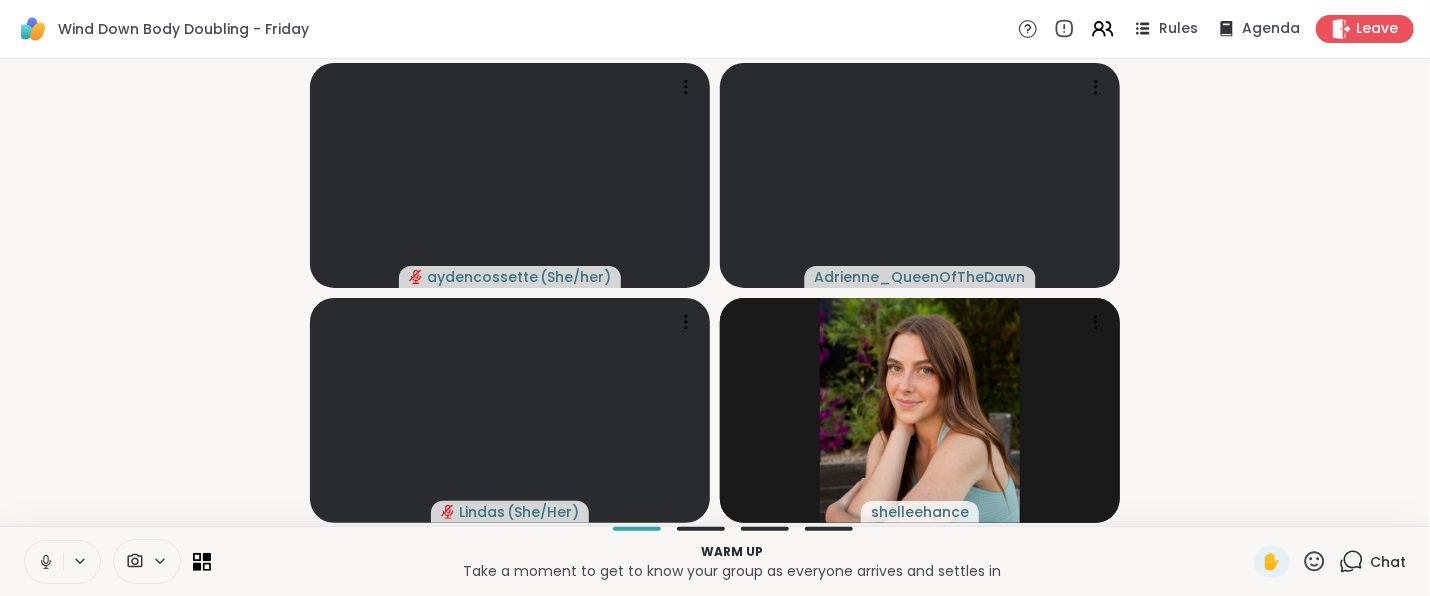 click 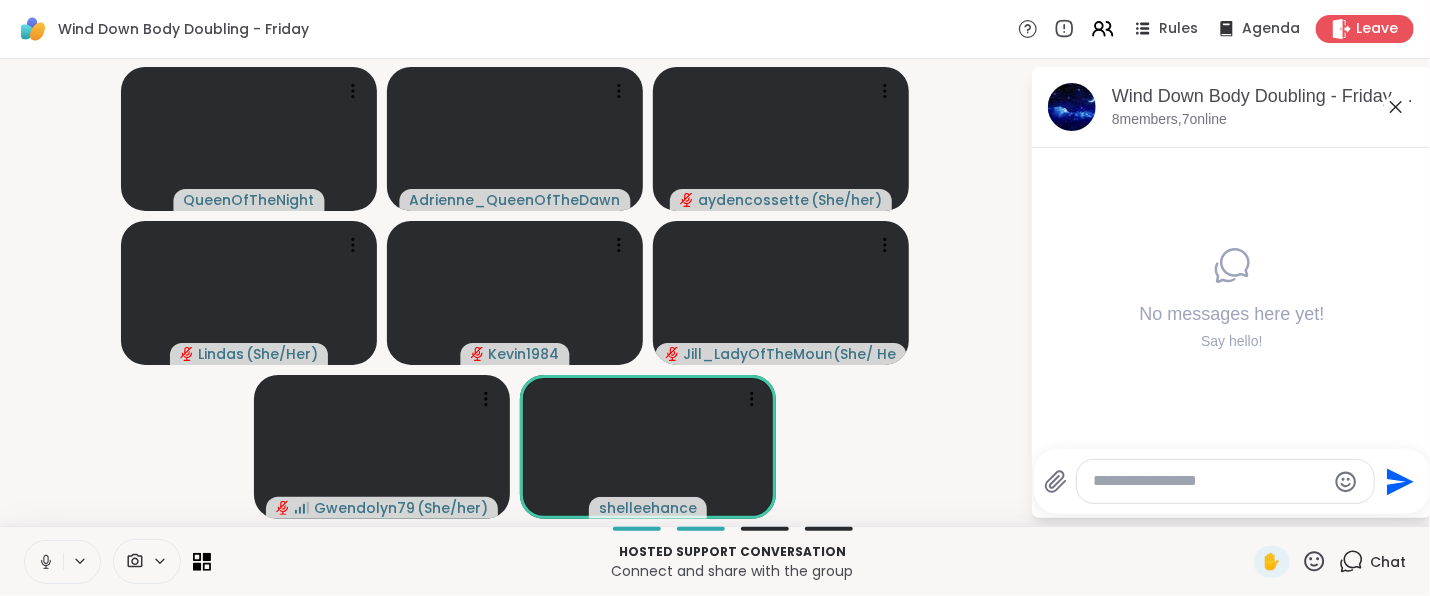 click at bounding box center (44, 562) 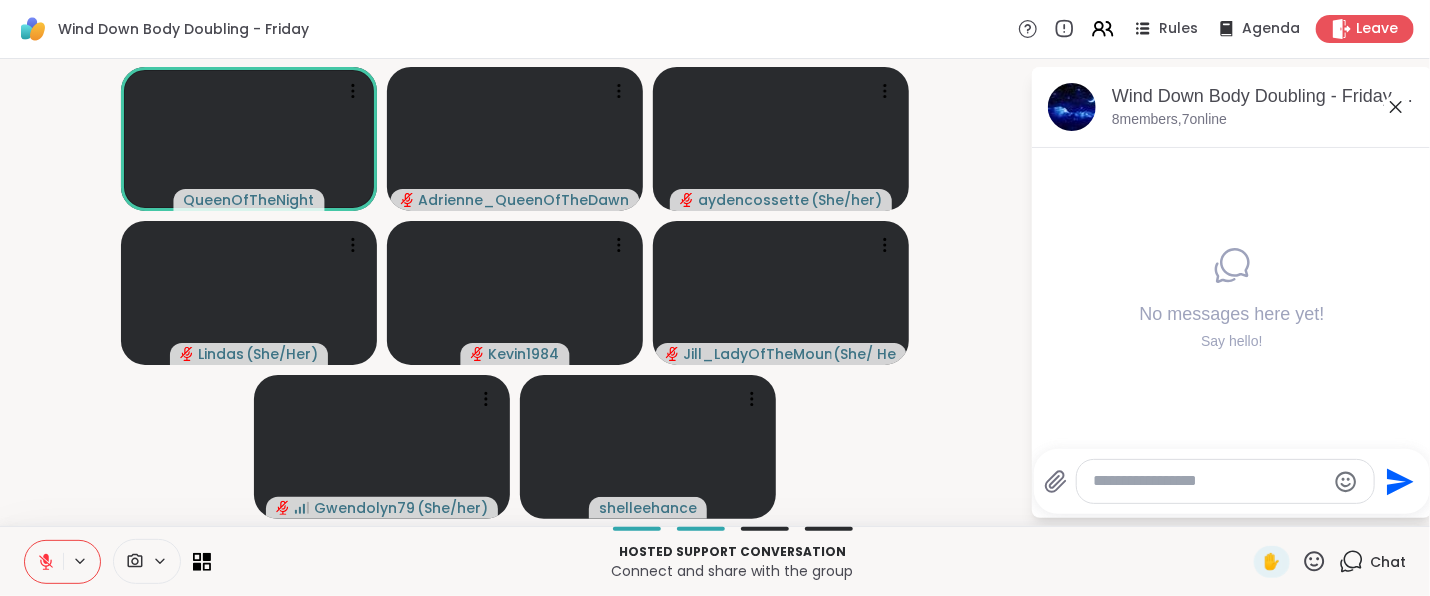 click 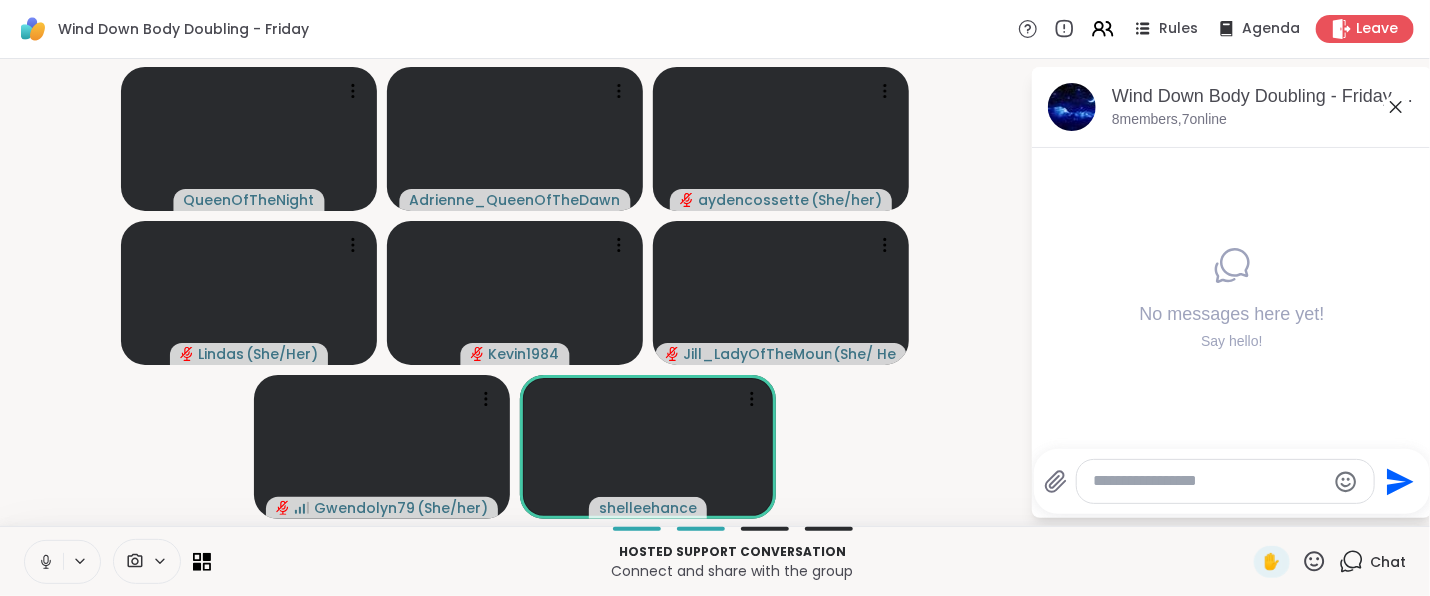 click 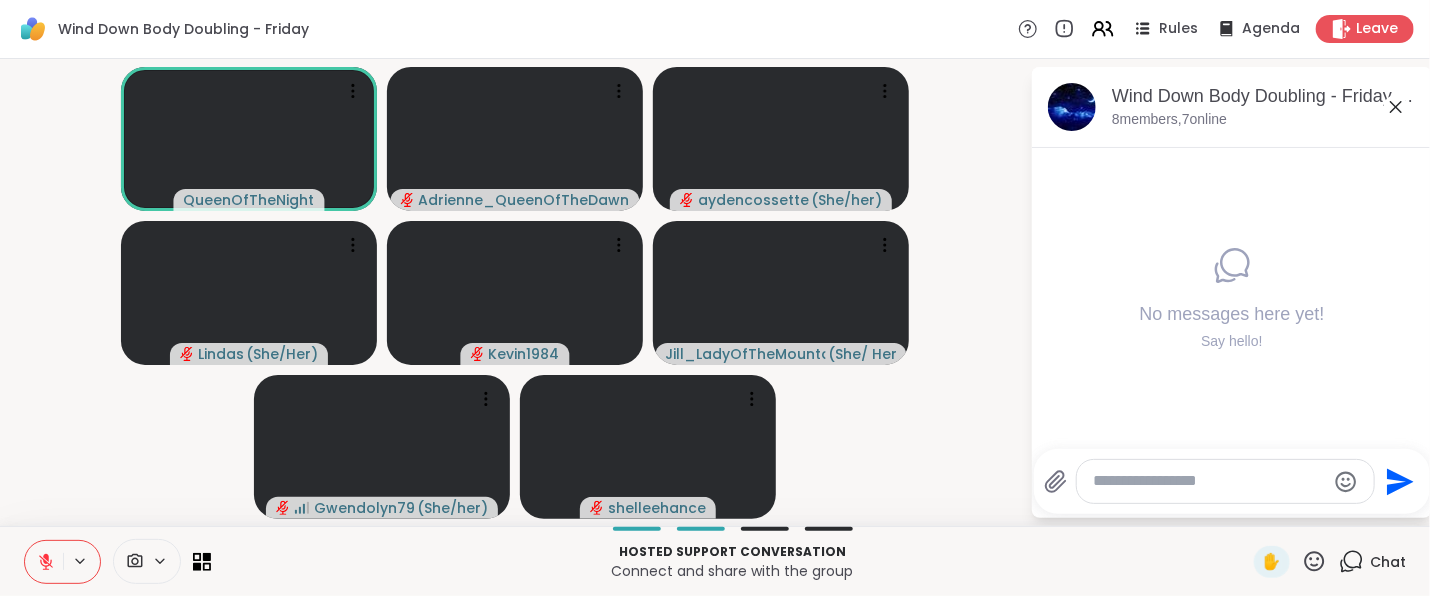 click 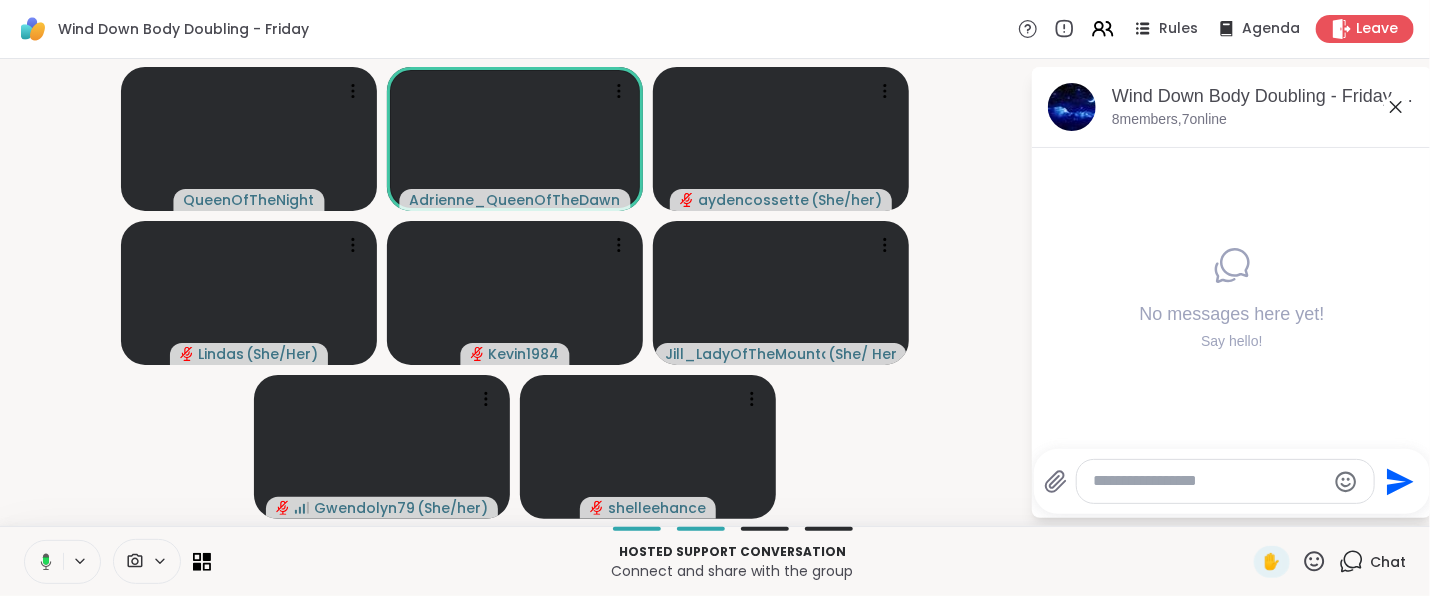 click on "QueenOfTheNight Adrienne_QueenOfTheDawn aydencossette ( She/her ) Lindas ( She/Her ) Kevin1984 Jill_LadyOfTheMountain ( She/ Her ) Gwendolyn79 ( She/her ) shelleehance" at bounding box center (515, 292) 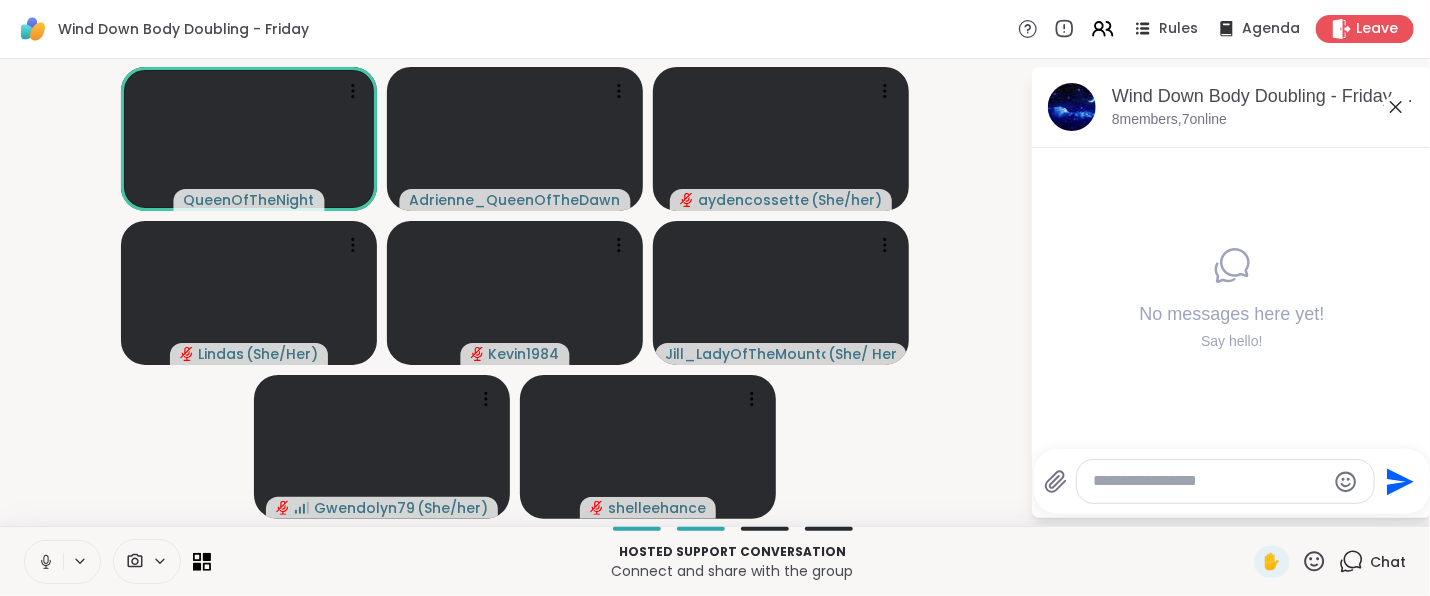 click on "QueenOfTheNight Adrienne_QueenOfTheDawn aydencossette ( She/her ) Lindas ( She/Her ) Kevin1984 Jill_LadyOfTheMountain ( She/ Her ) Gwendolyn79 ( She/her ) shelleehance" at bounding box center (515, 292) 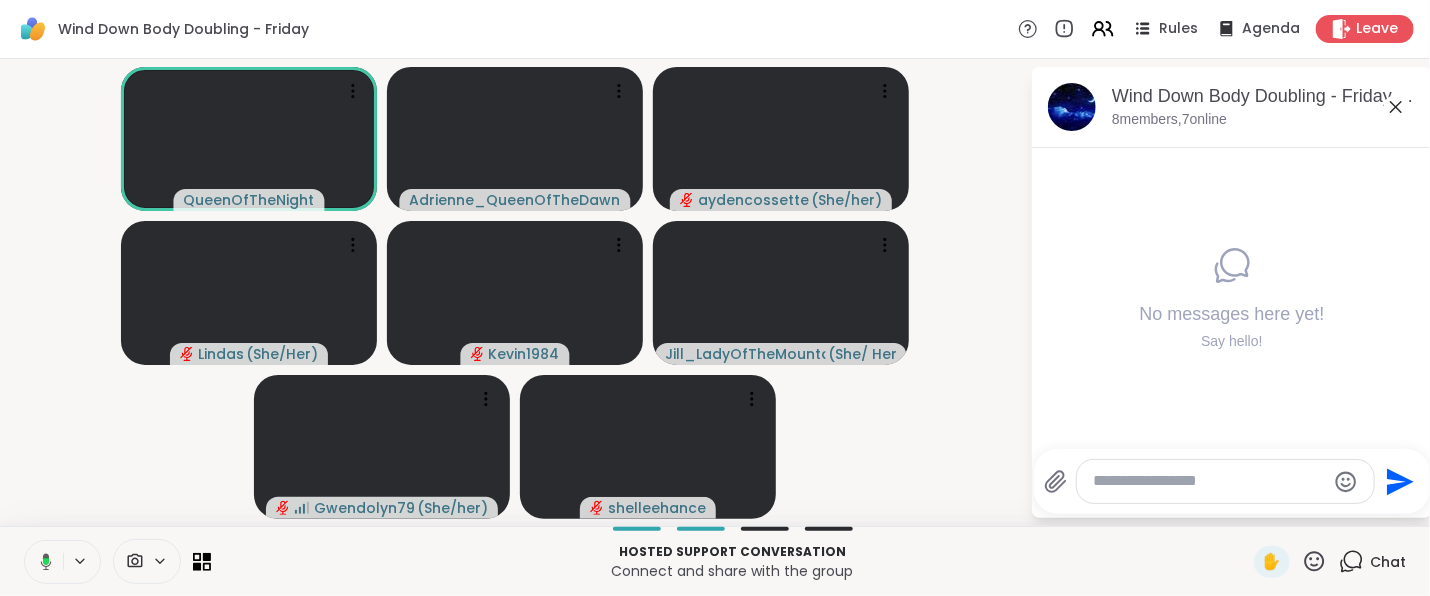 click on "QueenOfTheNight Adrienne_QueenOfTheDawn aydencossette ( She/her ) Lindas ( She/Her ) Kevin1984 Jill_LadyOfTheMountain ( She/ Her ) Gwendolyn79 ( She/her ) shelleehance" at bounding box center [515, 292] 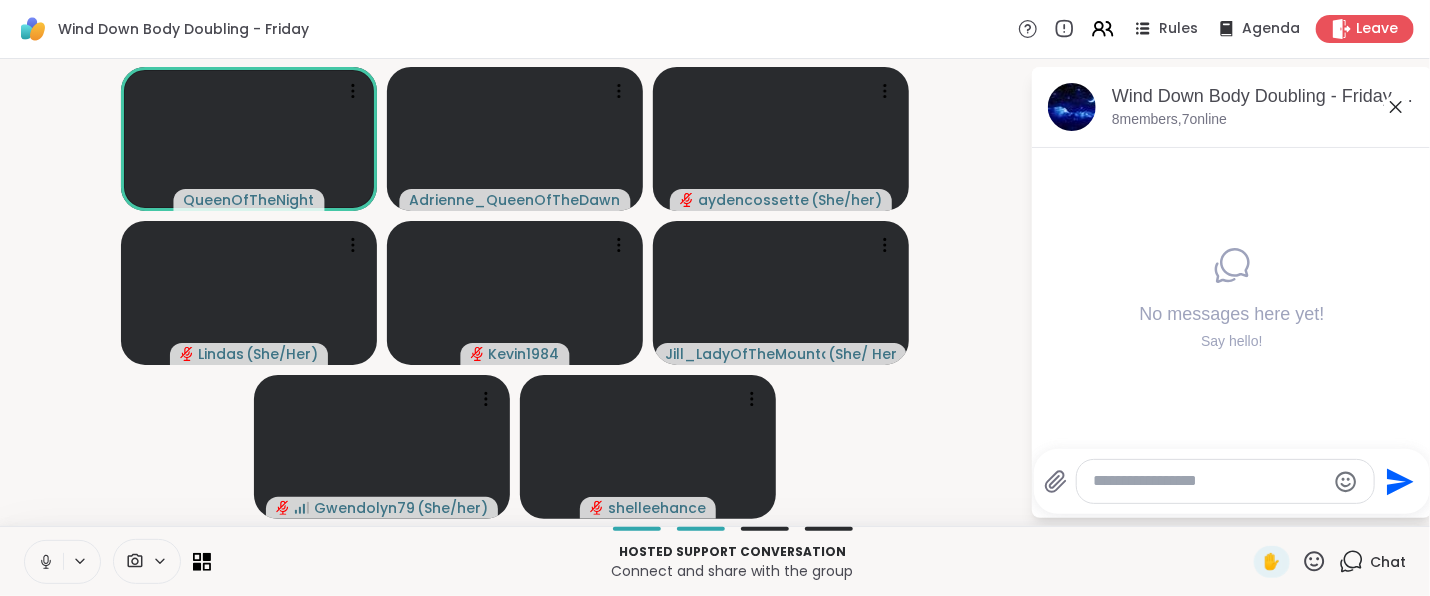 click on "Connect and share with the group" at bounding box center (732, 571) 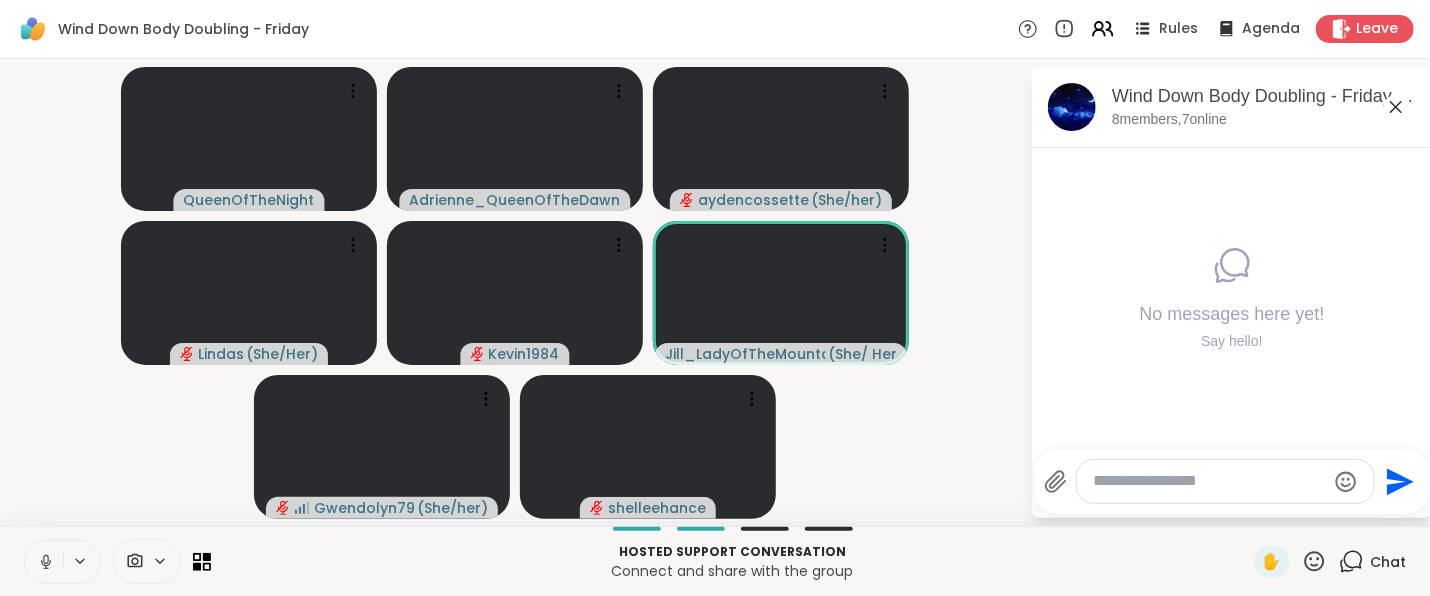 click on "QueenOfTheNight Adrienne_QueenOfTheDawn aydencossette ( She/her ) Lindas ( She/Her ) Kevin1984 Jill_LadyOfTheMountain ( She/ Her ) Gwendolyn79 ( She/her ) shelleehance" at bounding box center [515, 292] 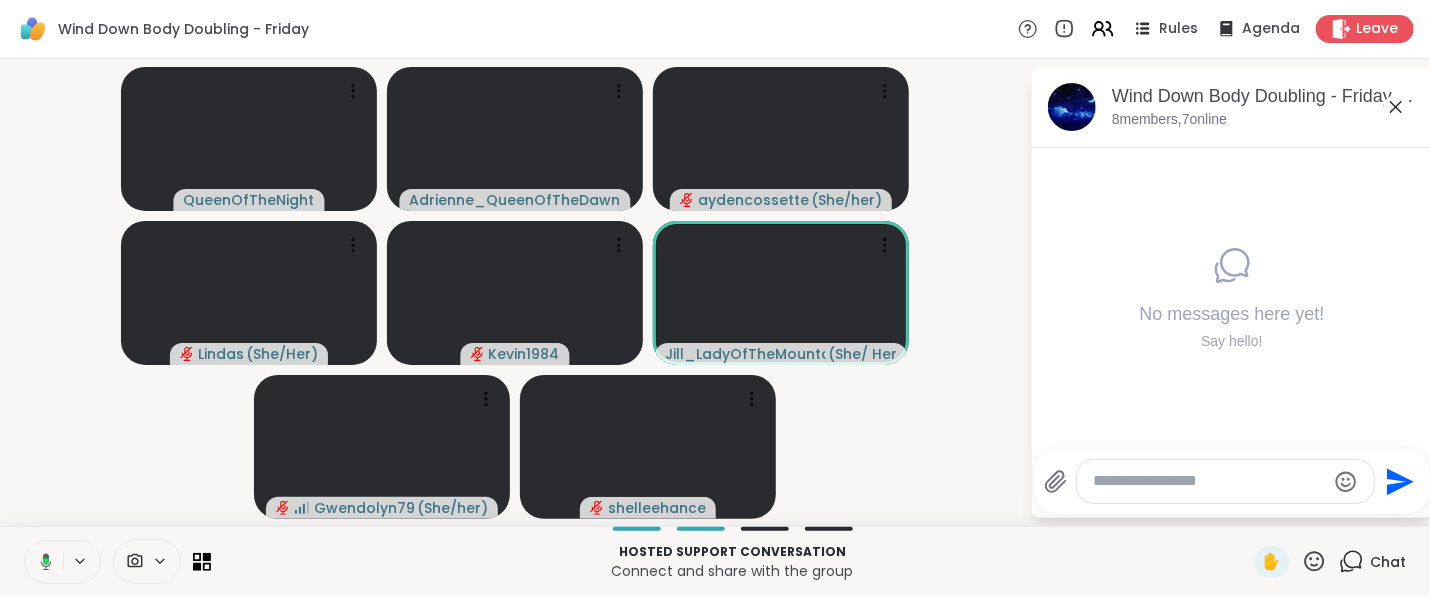 paste on "**********" 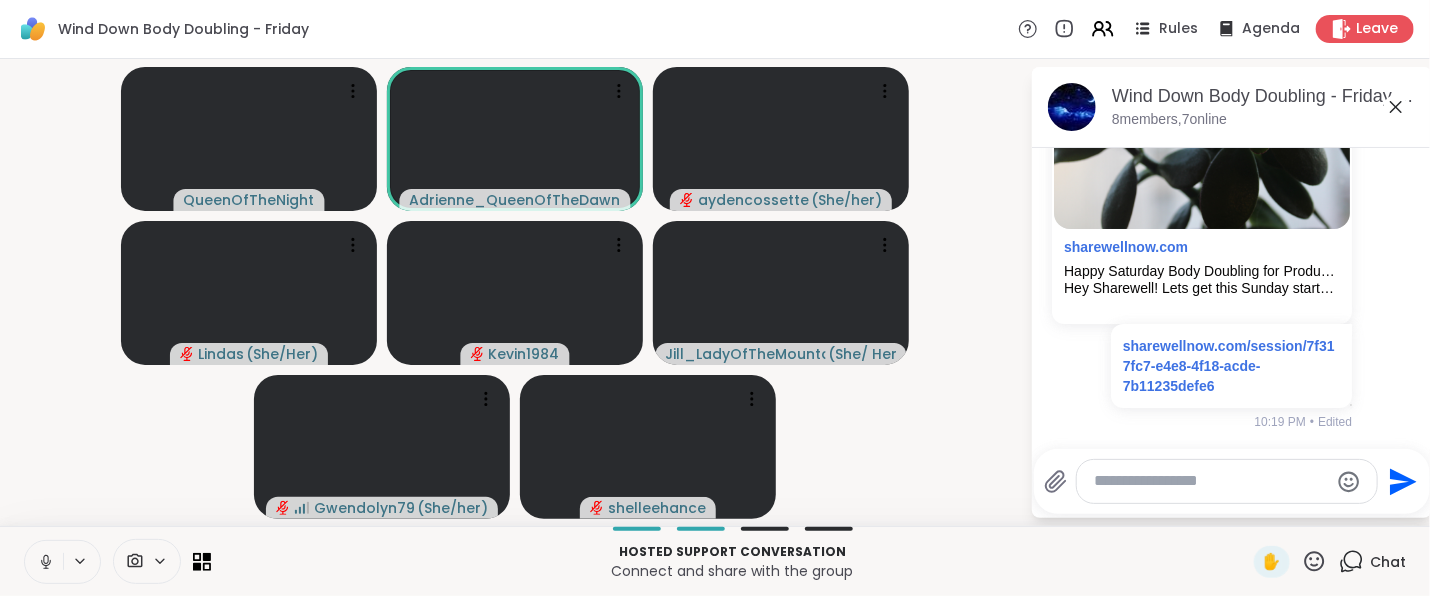scroll, scrollTop: 0, scrollLeft: 0, axis: both 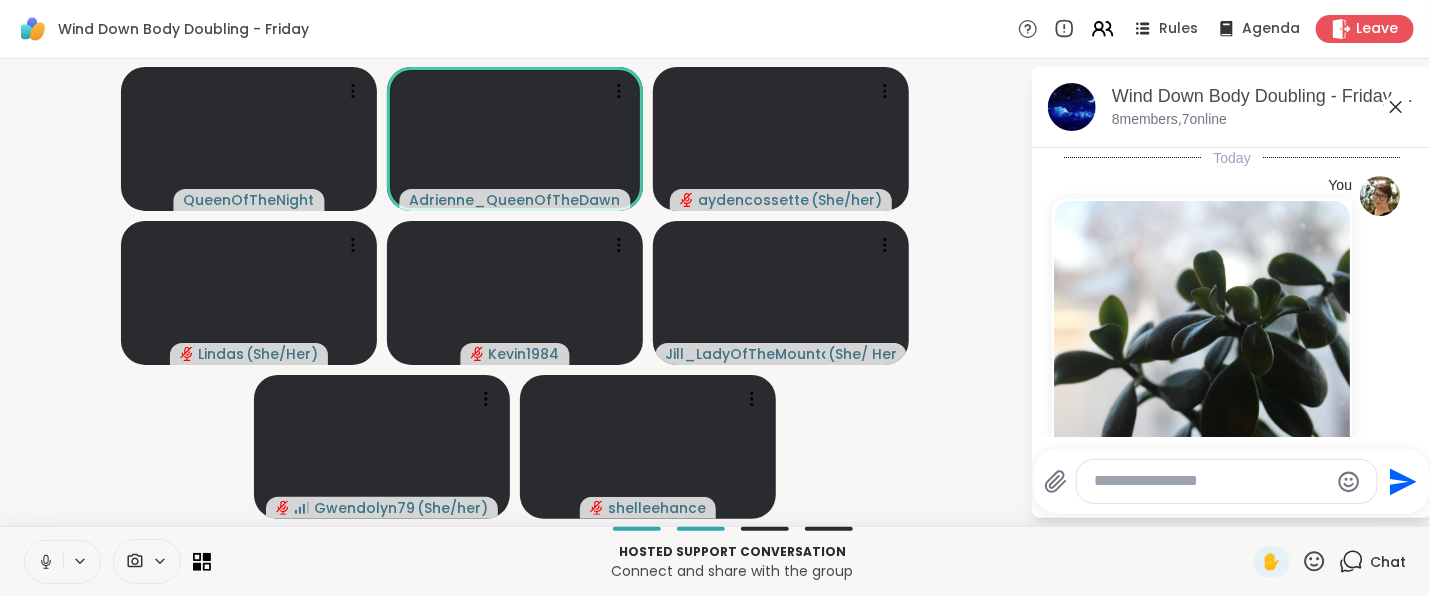 click on "QueenOfTheNight Adrienne_QueenOfTheDawn aydencossette ( She/her ) Lindas ( She/Her ) Kevin1984 Jill_LadyOfTheMountain ( She/ Her ) Gwendolyn79 ( She/her ) shelleehance" at bounding box center [515, 292] 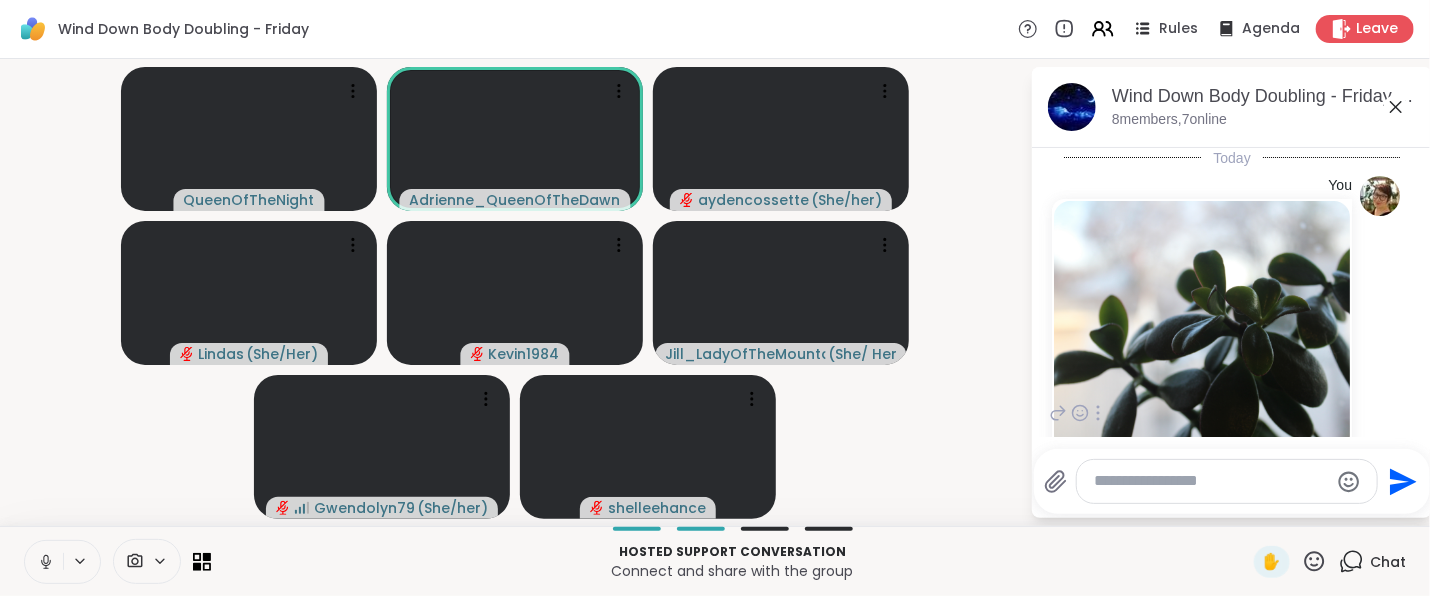 scroll, scrollTop: 222, scrollLeft: 0, axis: vertical 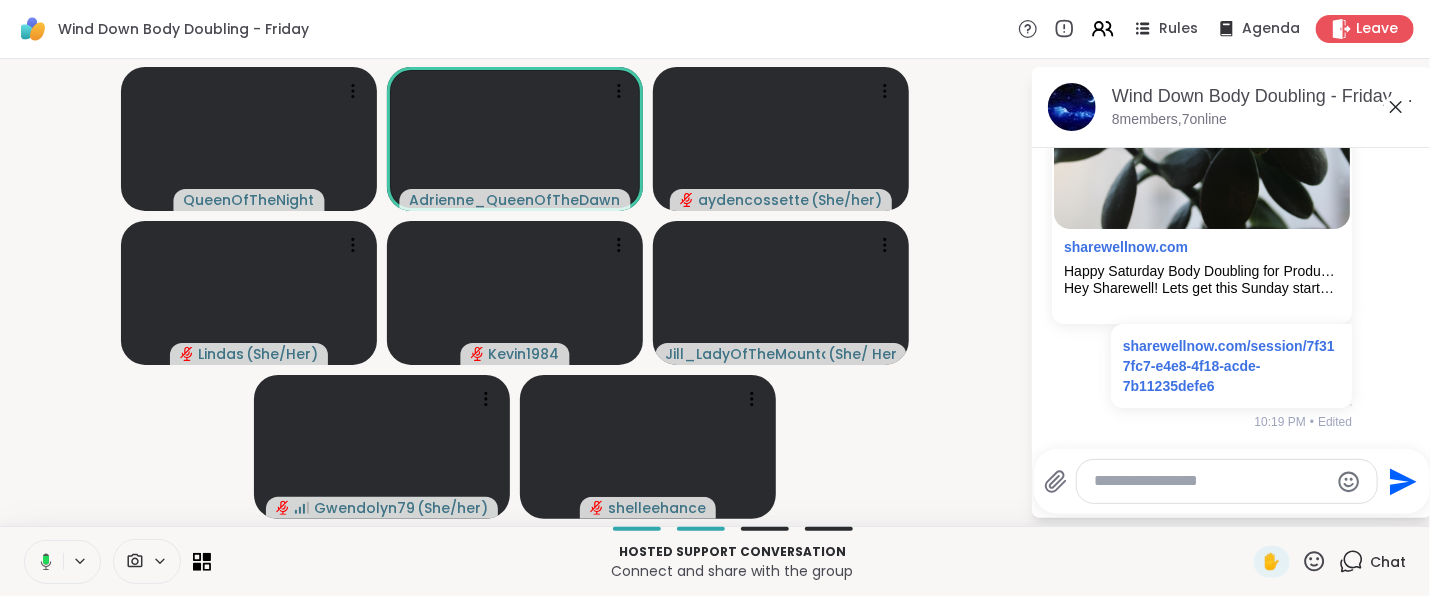 click 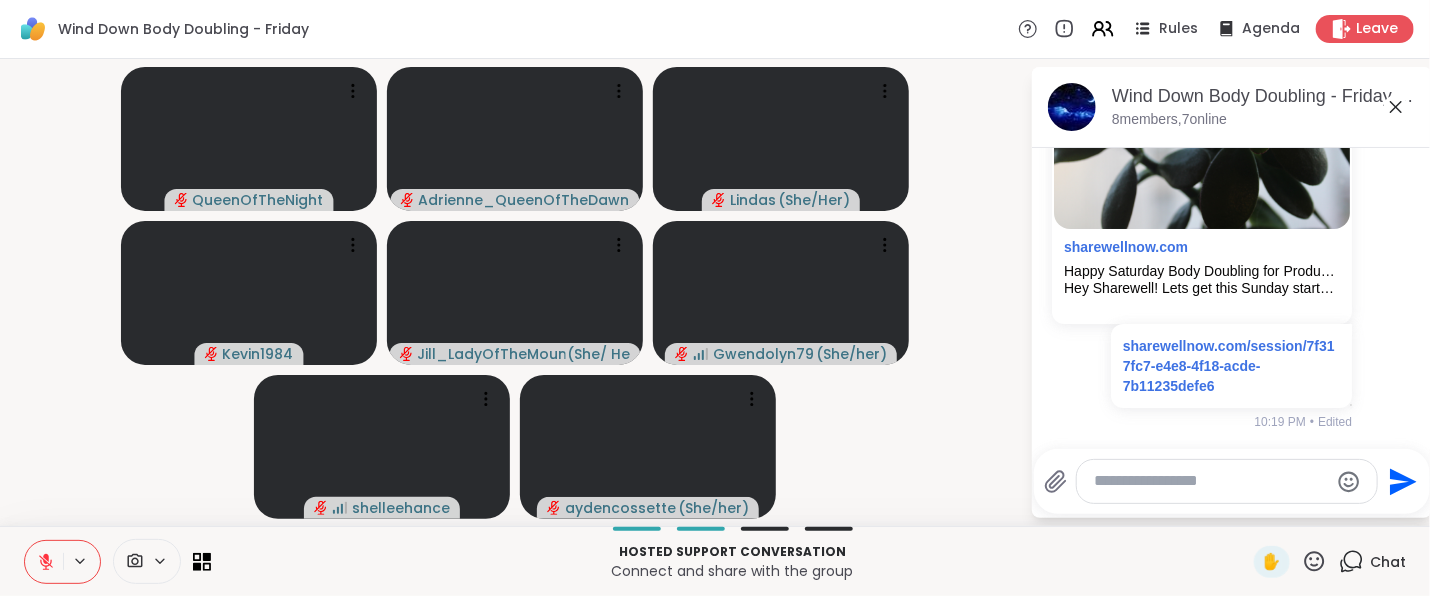 click at bounding box center [1211, 481] 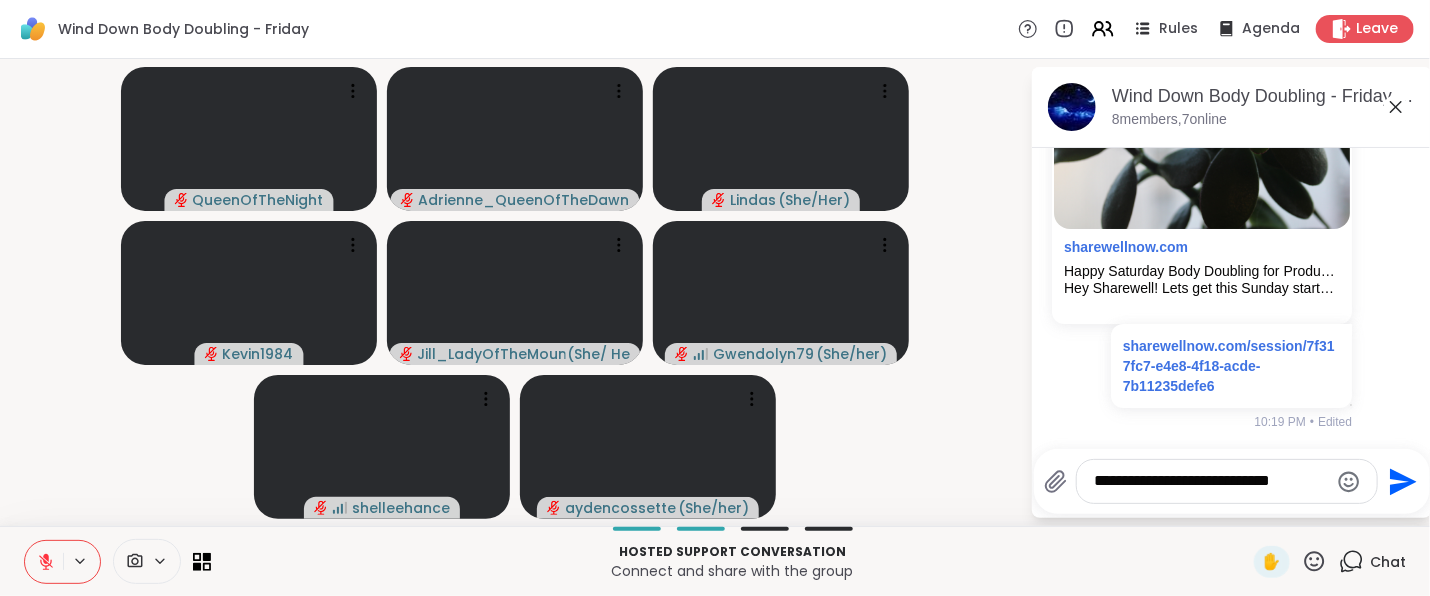 type on "**********" 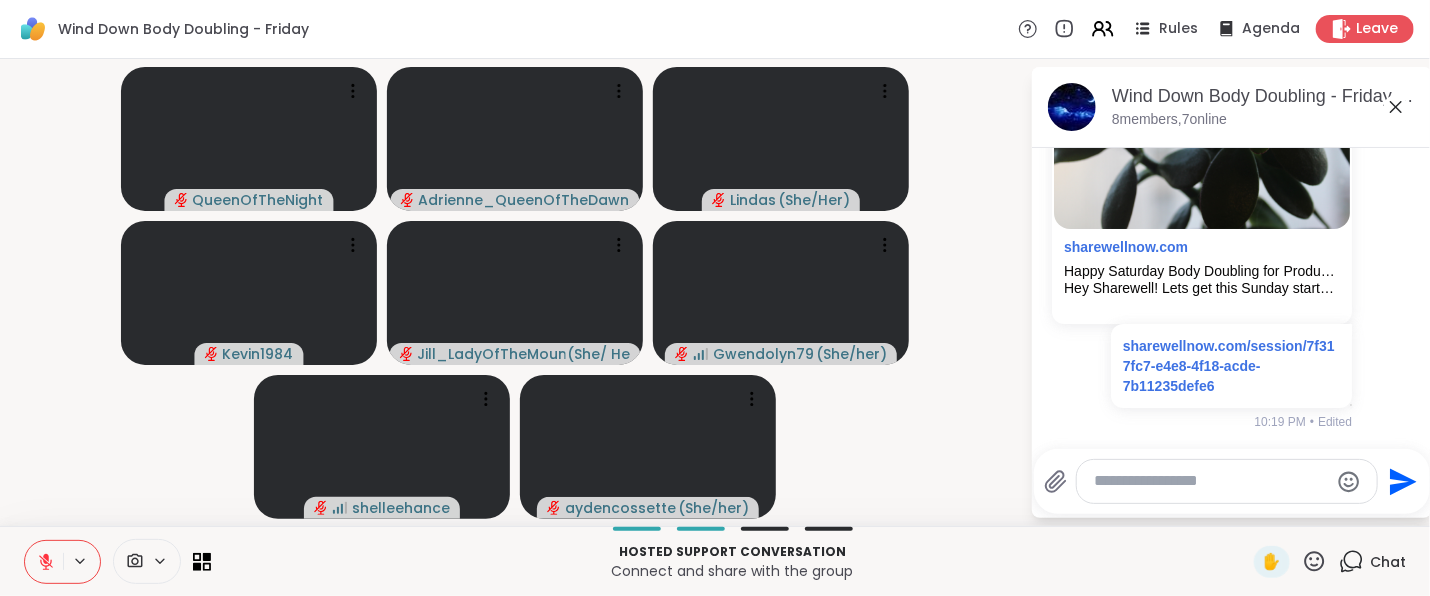 scroll, scrollTop: 348, scrollLeft: 0, axis: vertical 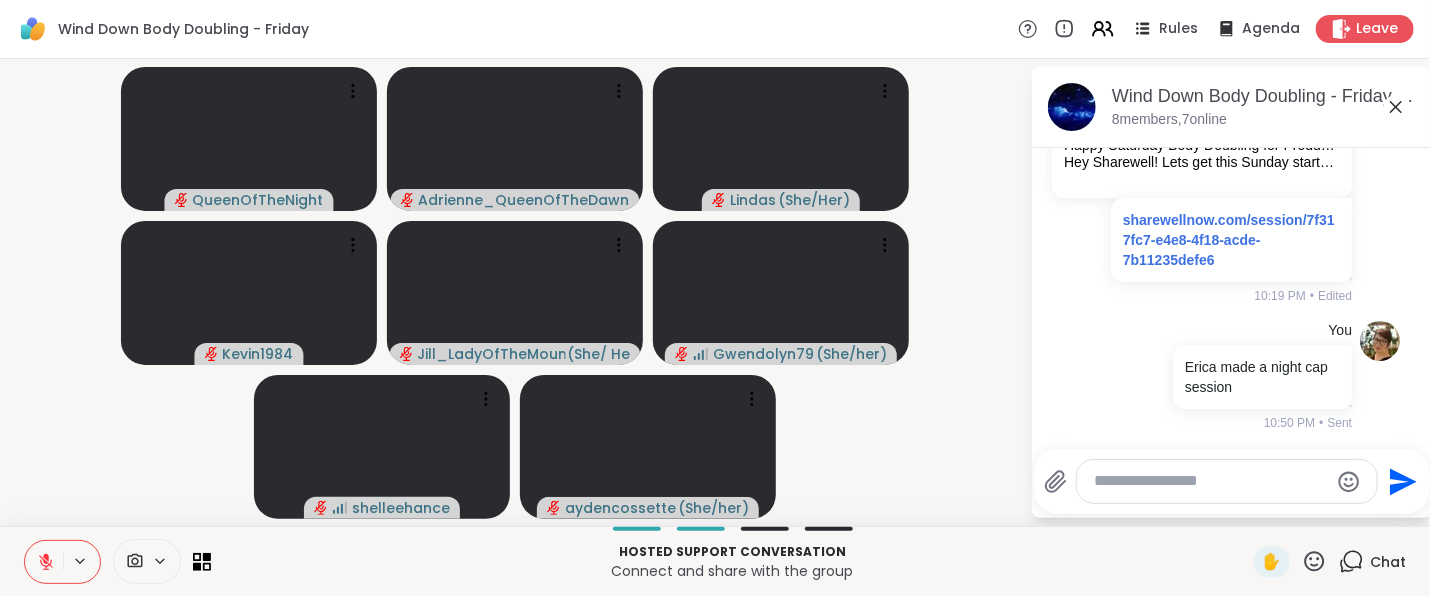 click at bounding box center [1211, 481] 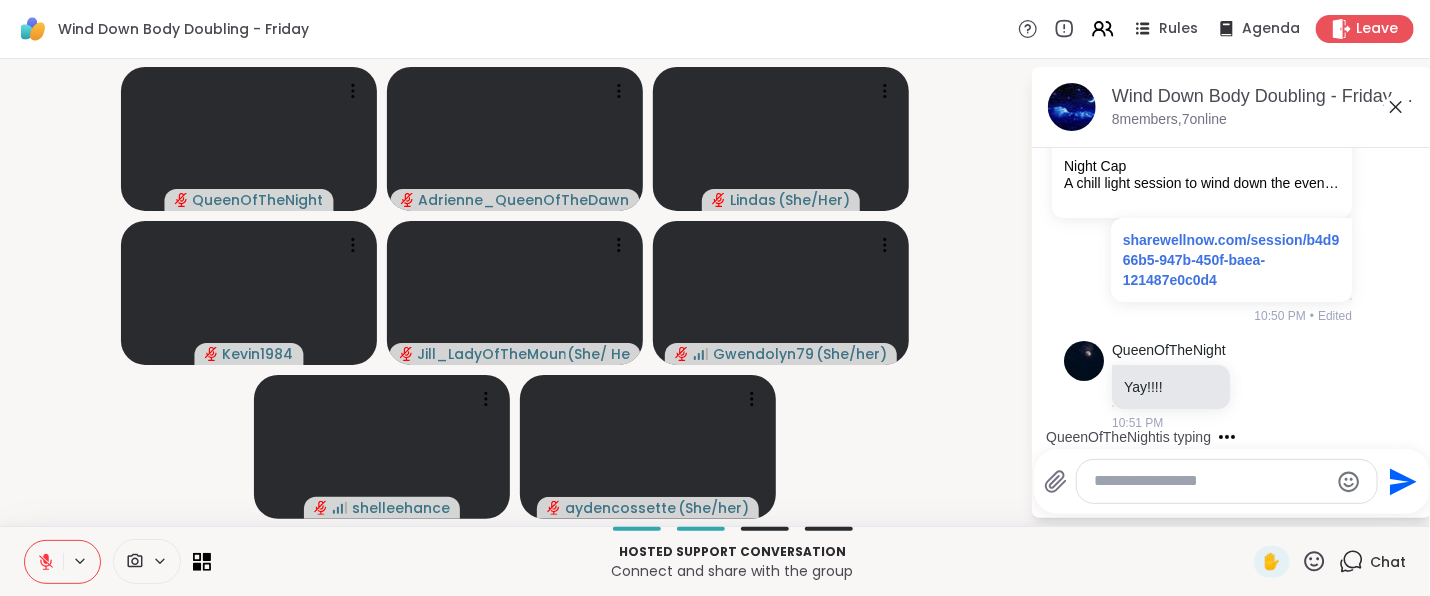 scroll, scrollTop: 1082, scrollLeft: 0, axis: vertical 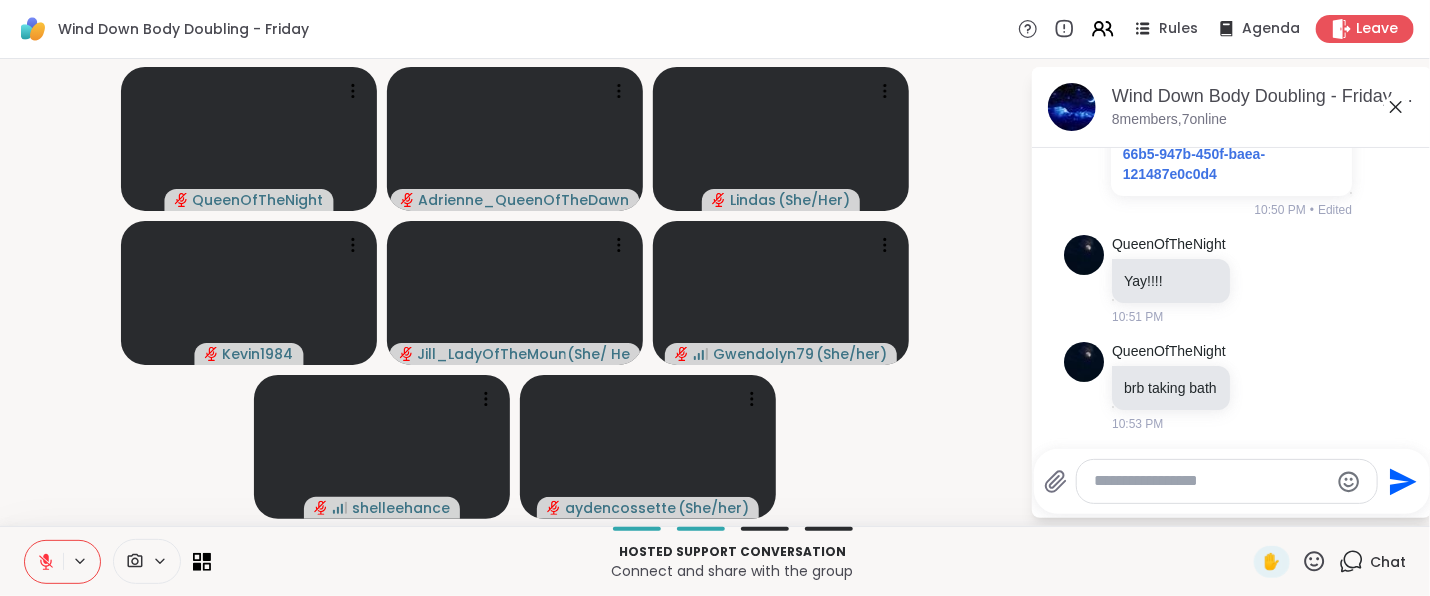 click at bounding box center (1211, 481) 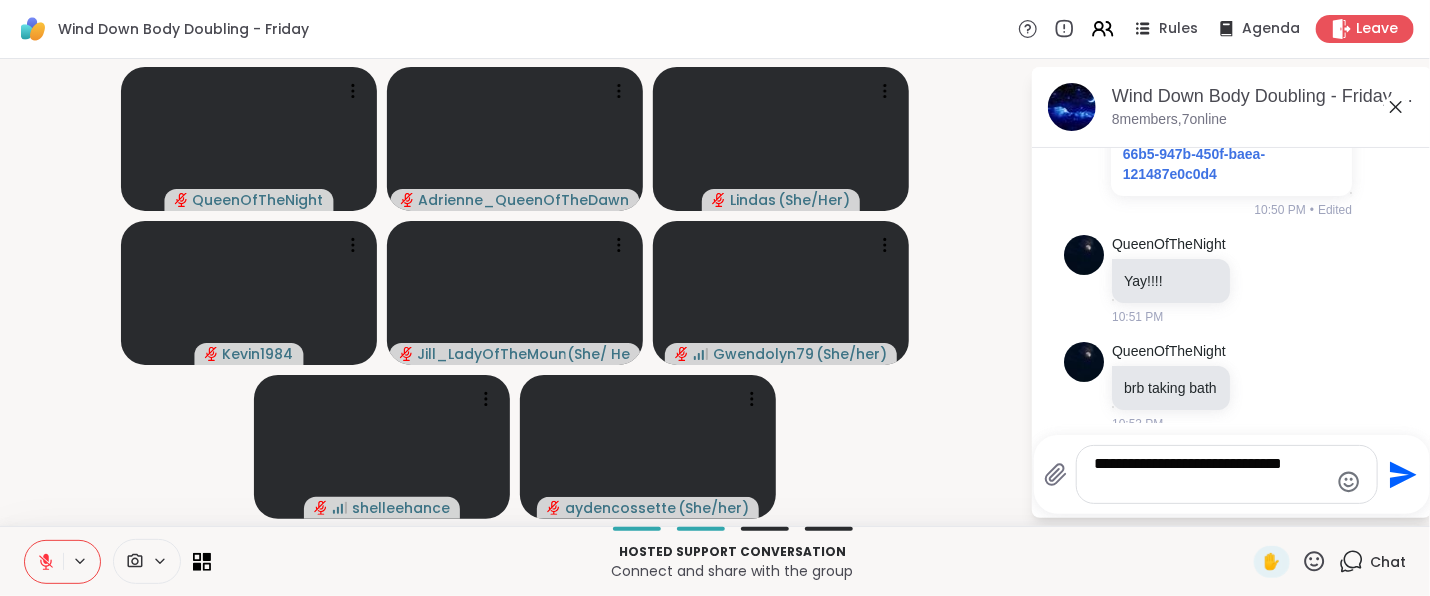 type on "**********" 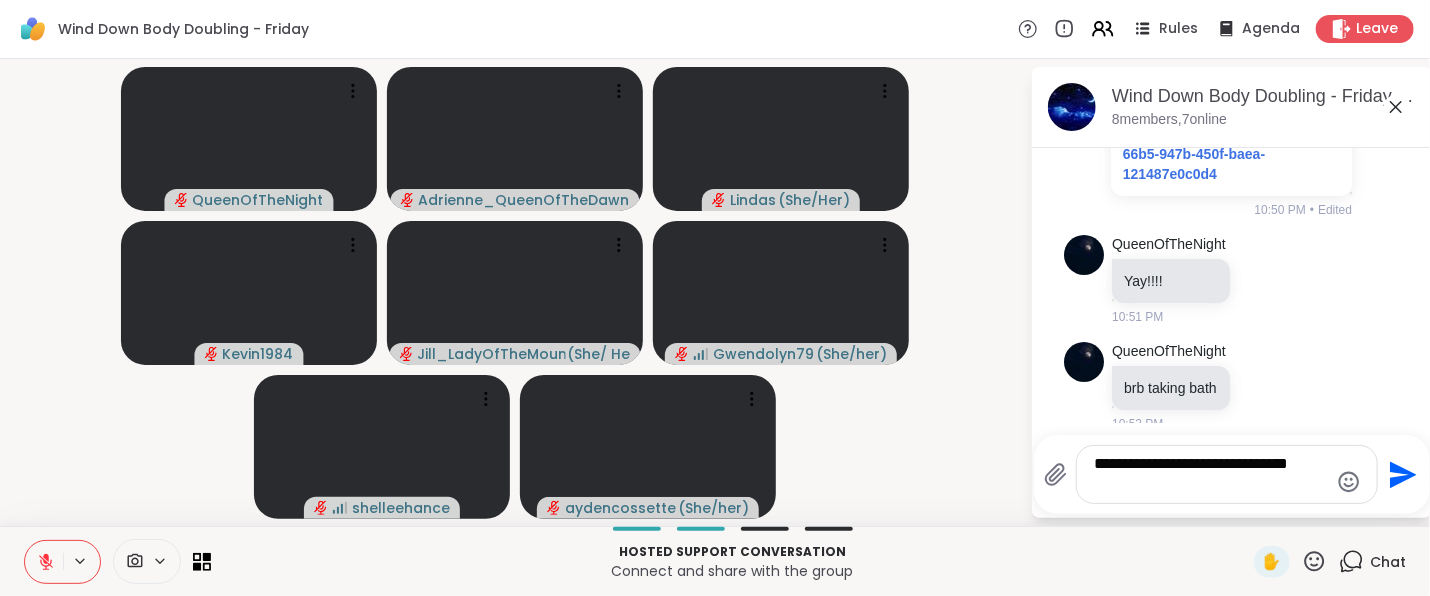 type 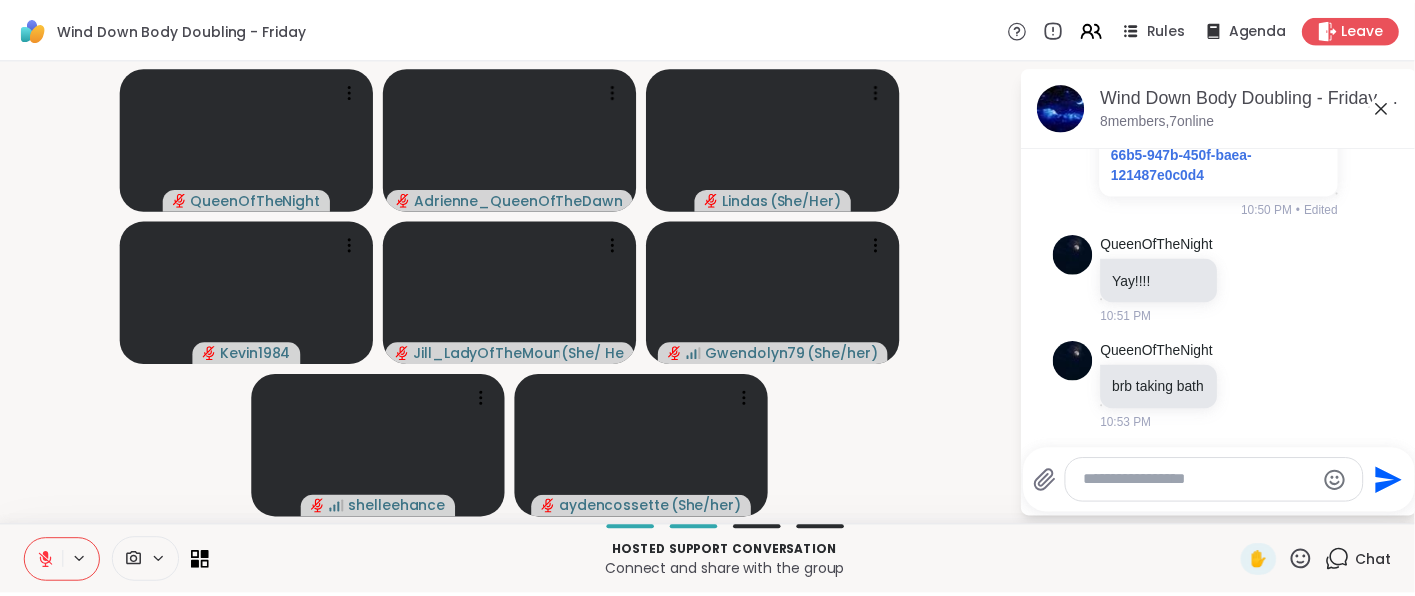 scroll, scrollTop: 1208, scrollLeft: 0, axis: vertical 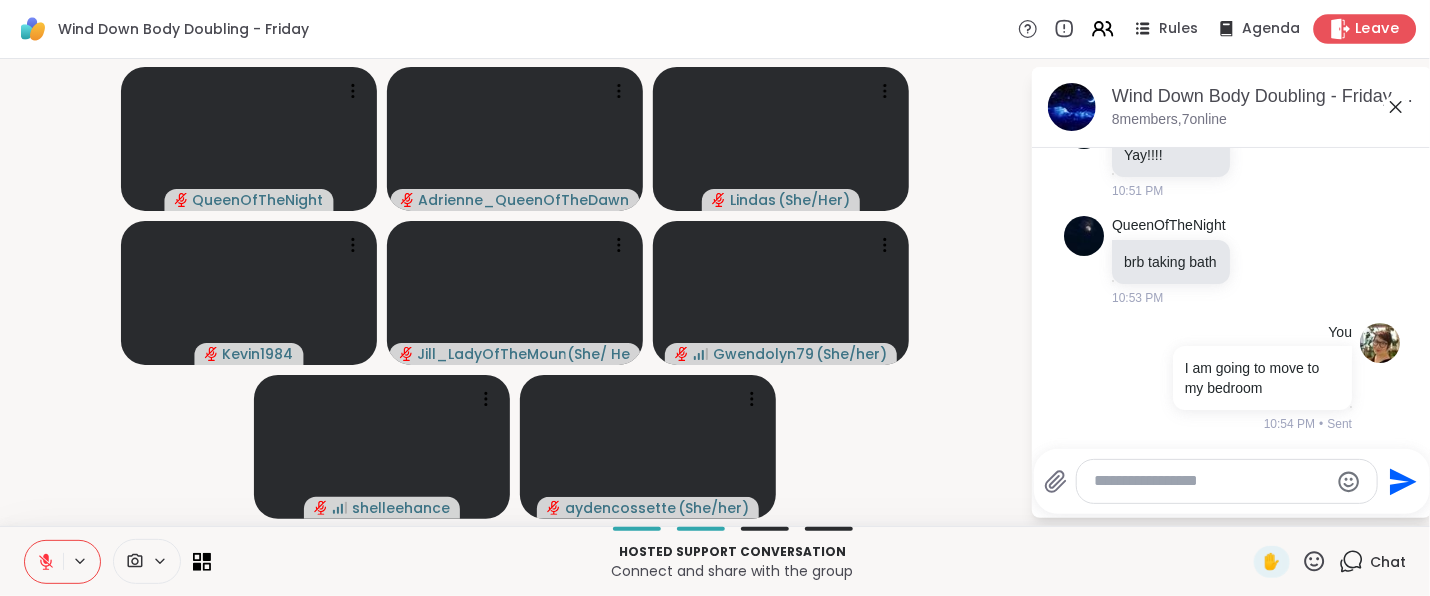 click on "Leave" at bounding box center (1378, 29) 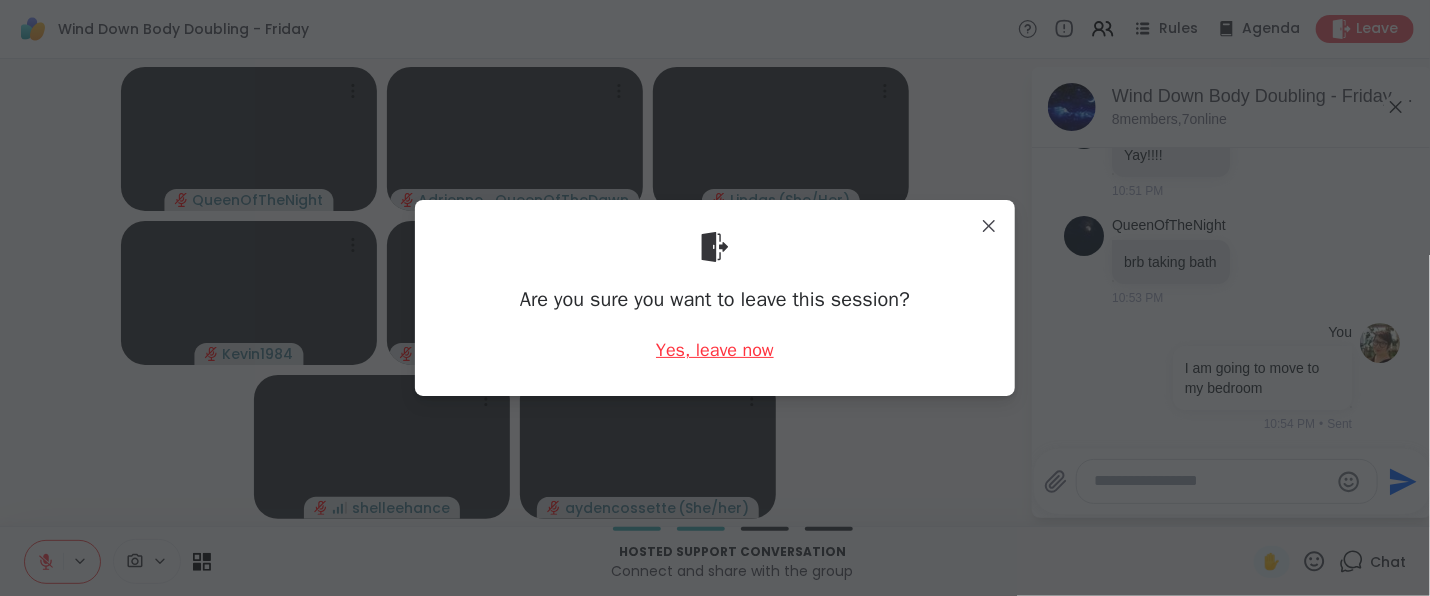 click on "Yes, leave now" at bounding box center [715, 350] 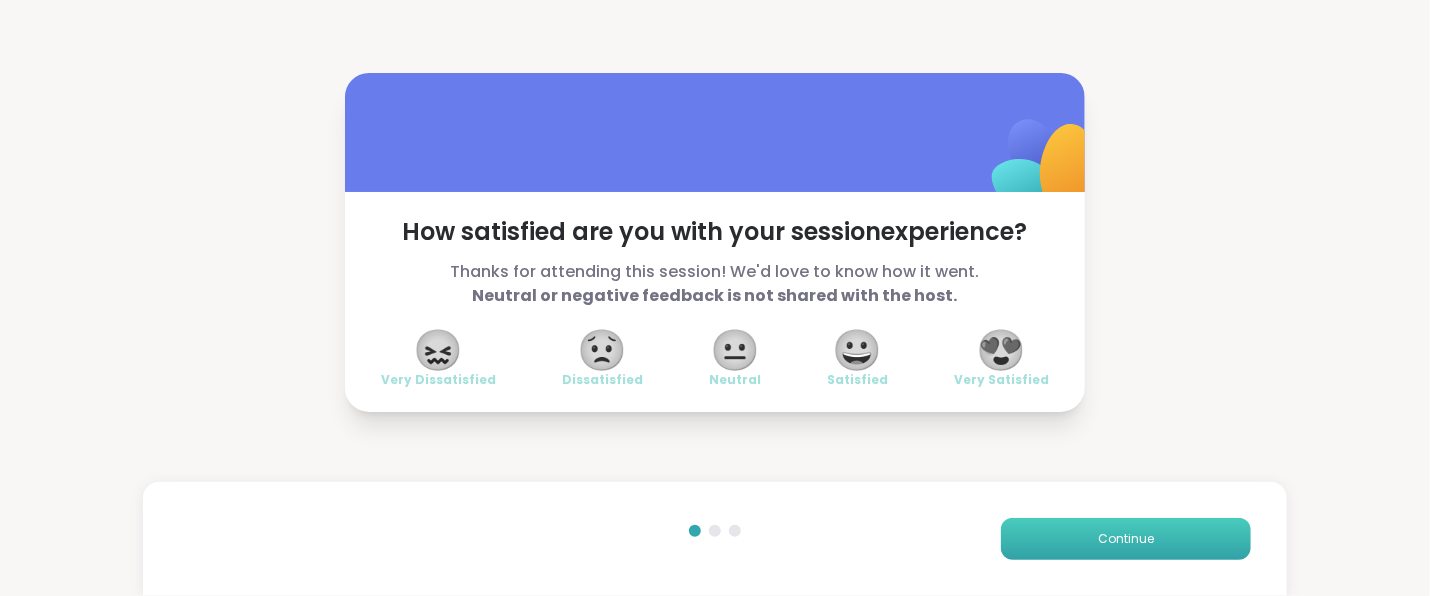 click on "Continue" at bounding box center (1126, 539) 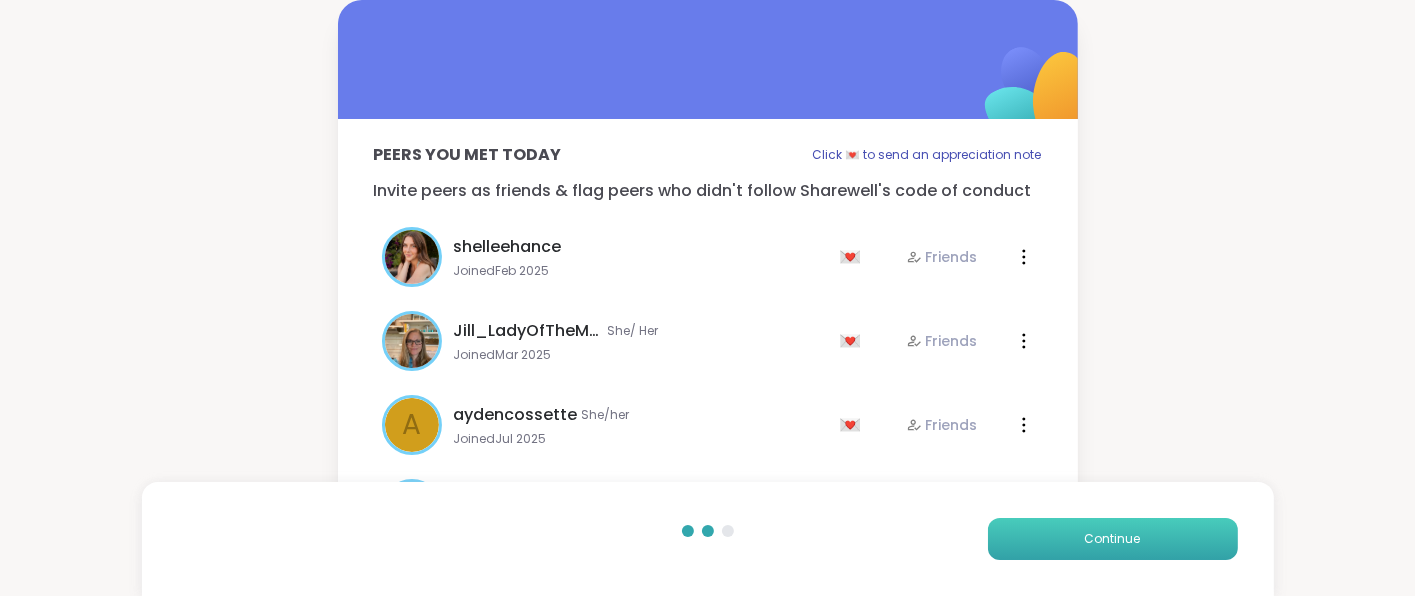 click on "Continue" at bounding box center (1113, 539) 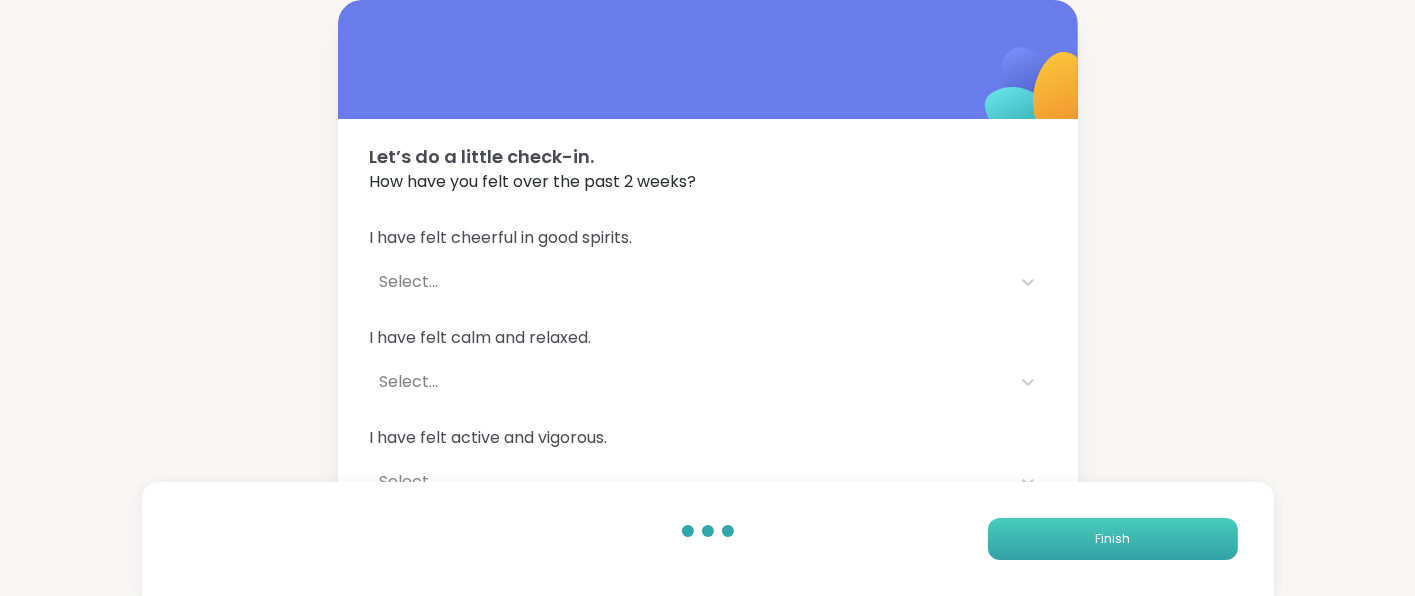 click on "Finish" at bounding box center [1112, 539] 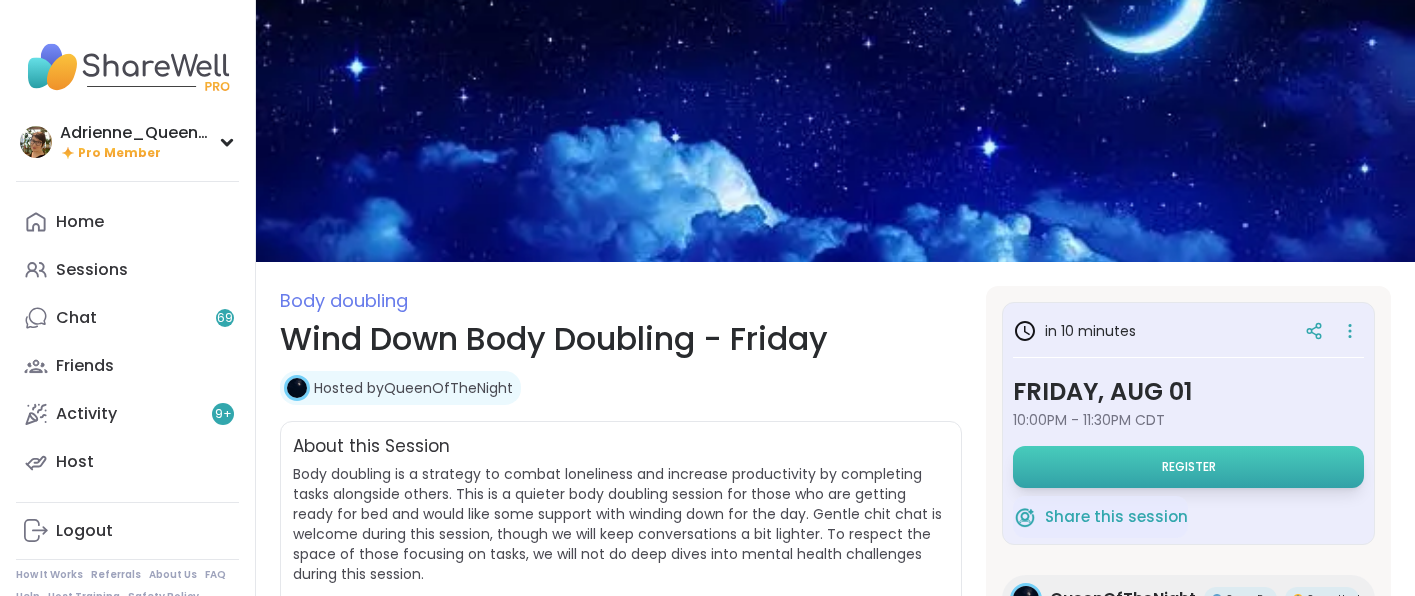 scroll, scrollTop: 0, scrollLeft: 0, axis: both 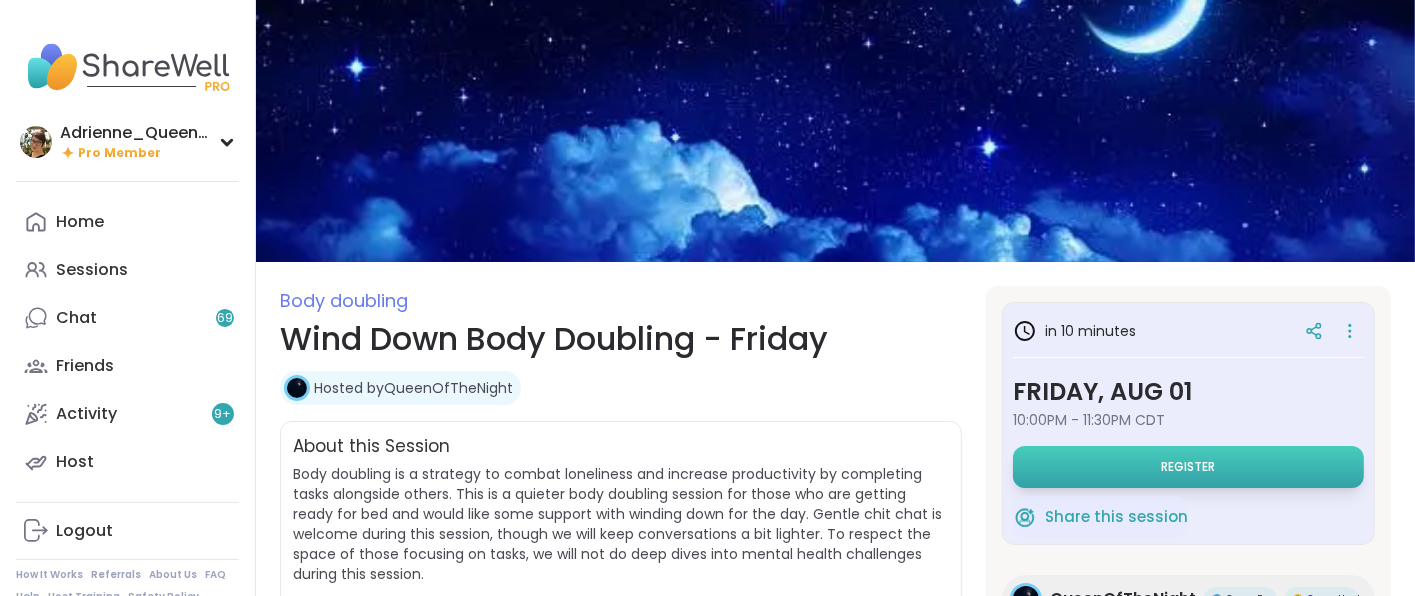 click on "Register" at bounding box center [1188, 467] 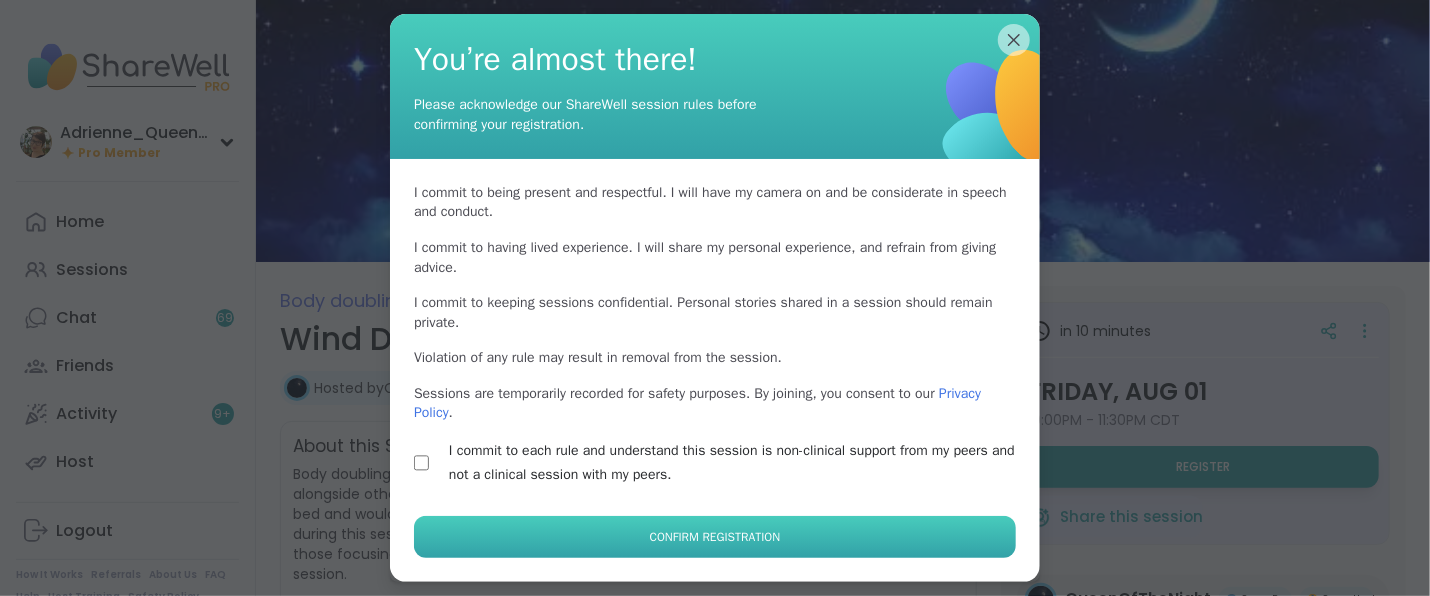 click on "Confirm Registration" at bounding box center [715, 537] 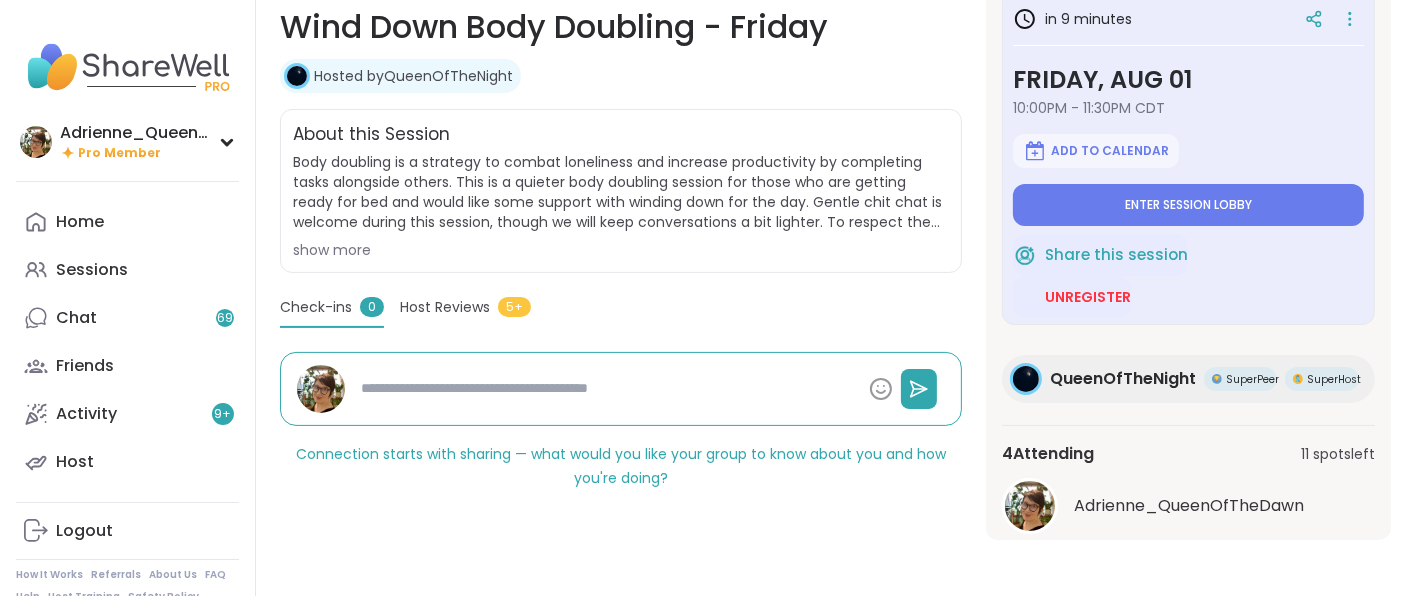 scroll, scrollTop: 311, scrollLeft: 0, axis: vertical 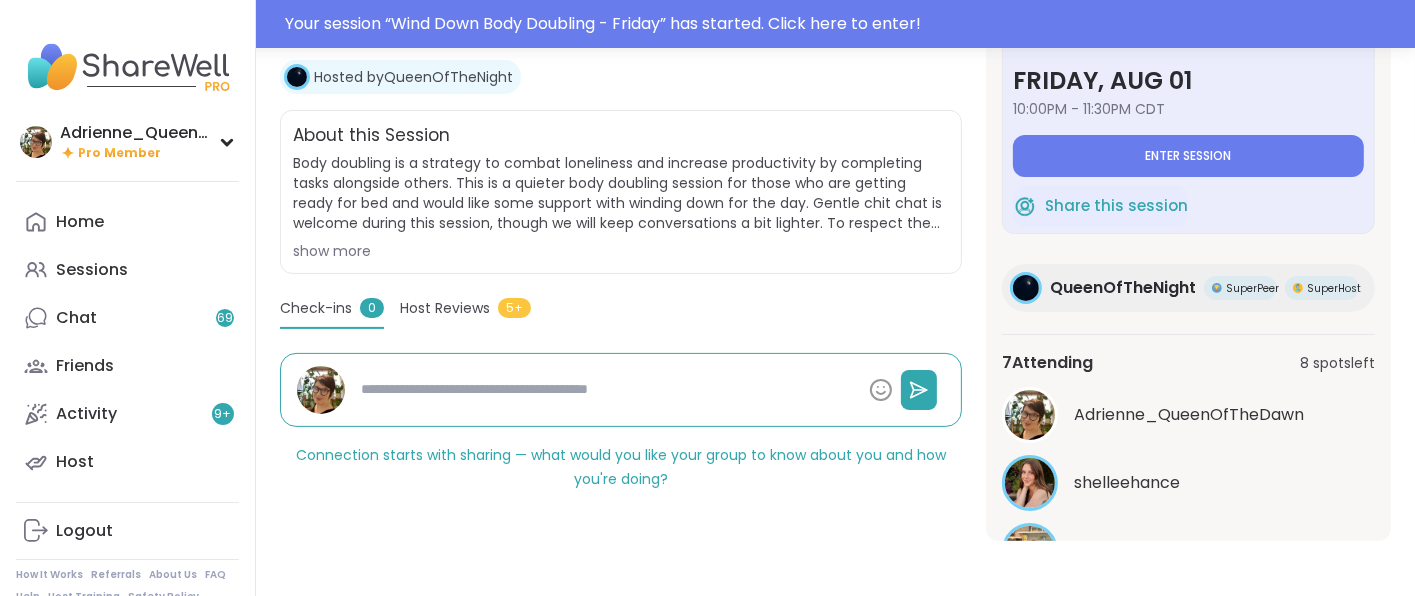 type on "*" 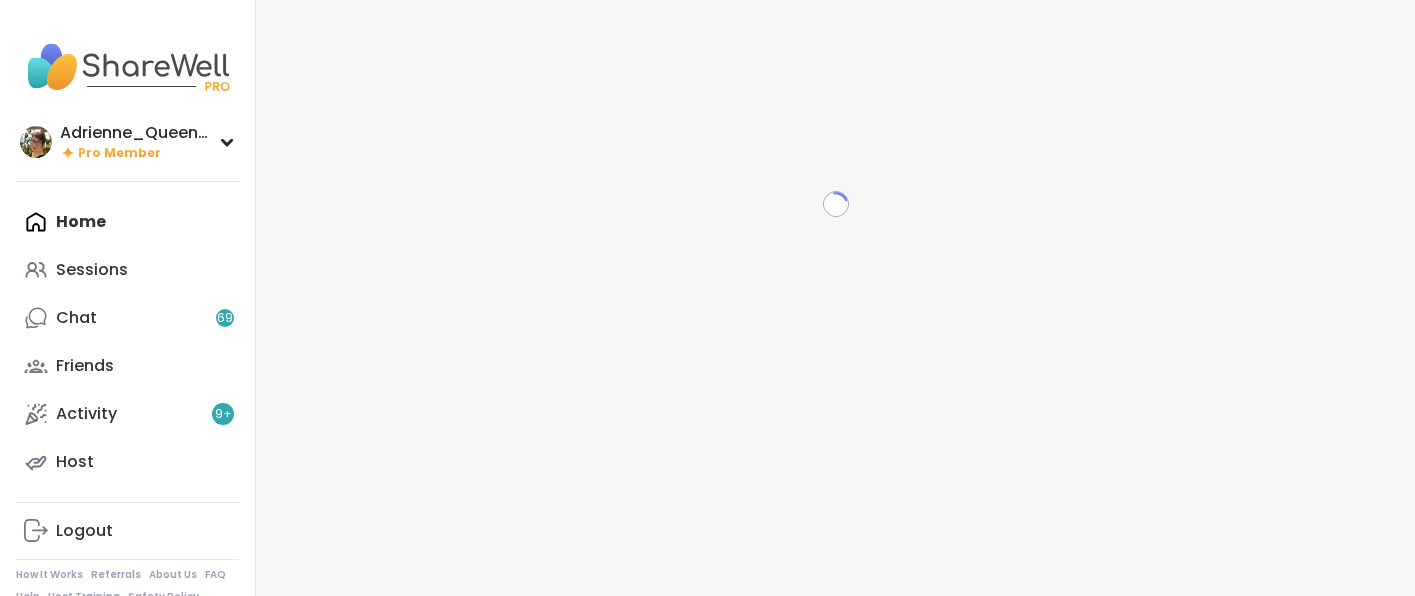 scroll, scrollTop: 0, scrollLeft: 0, axis: both 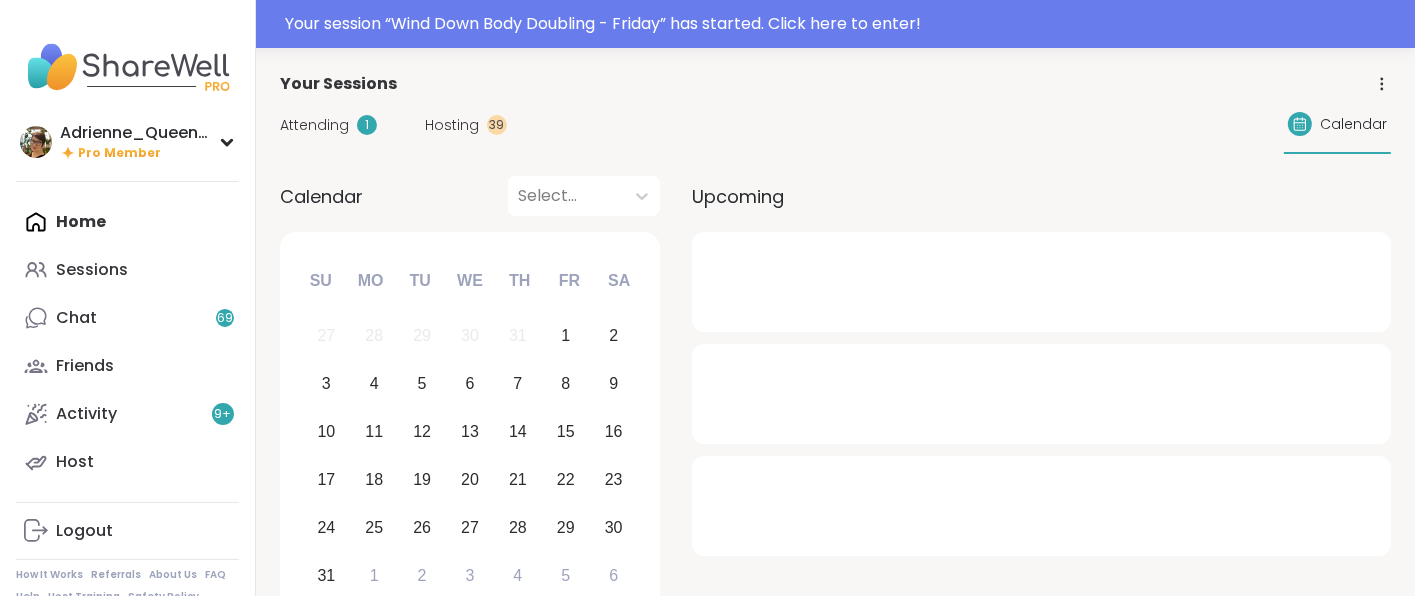 click at bounding box center (1041, 394) 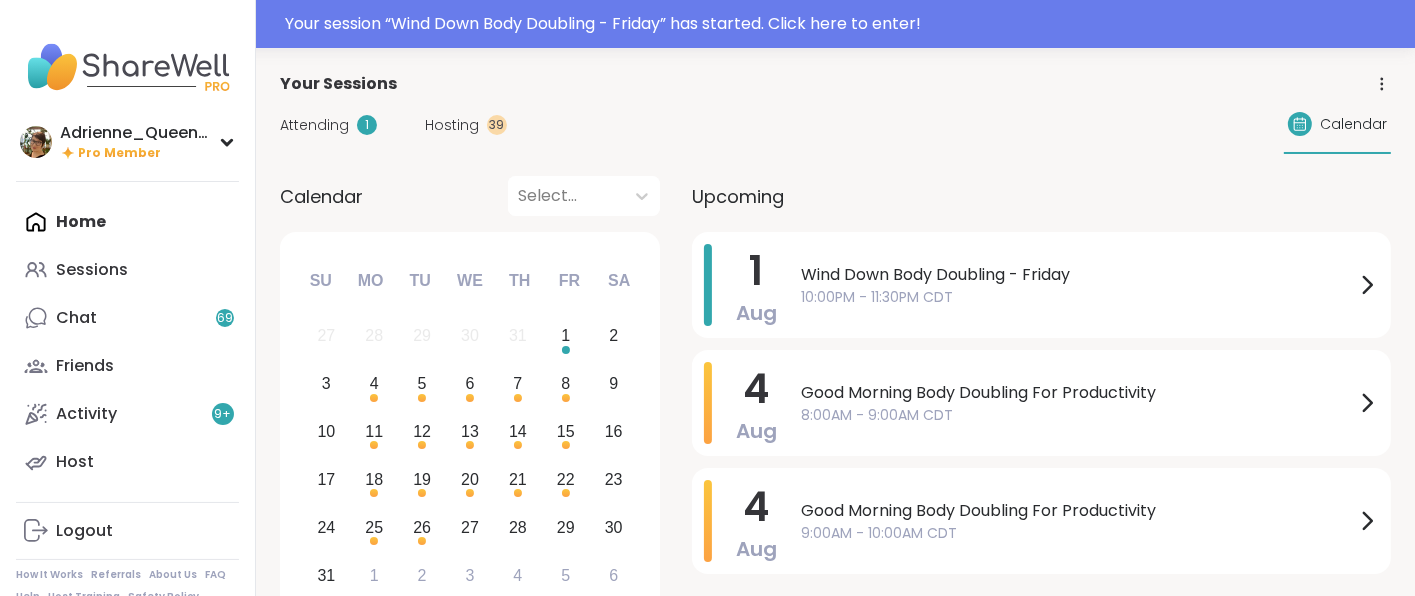 click on "Attending 1 Hosting 39 Calendar" at bounding box center [835, 125] 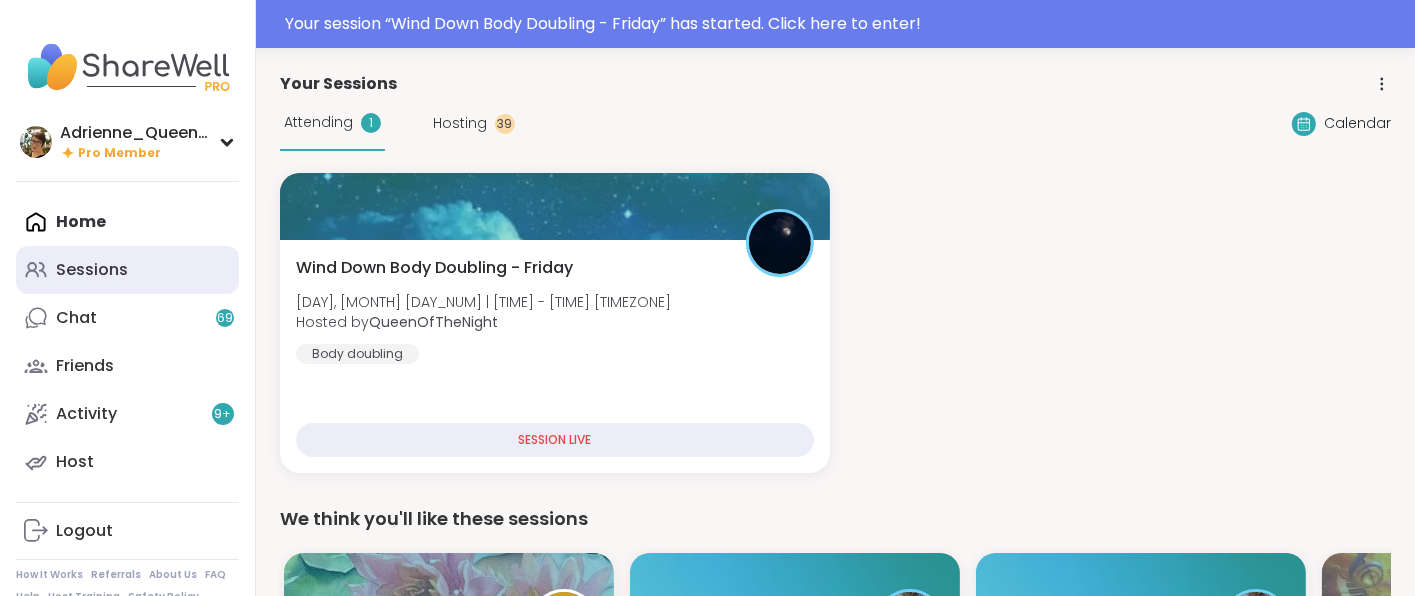 click on "Sessions" at bounding box center (92, 270) 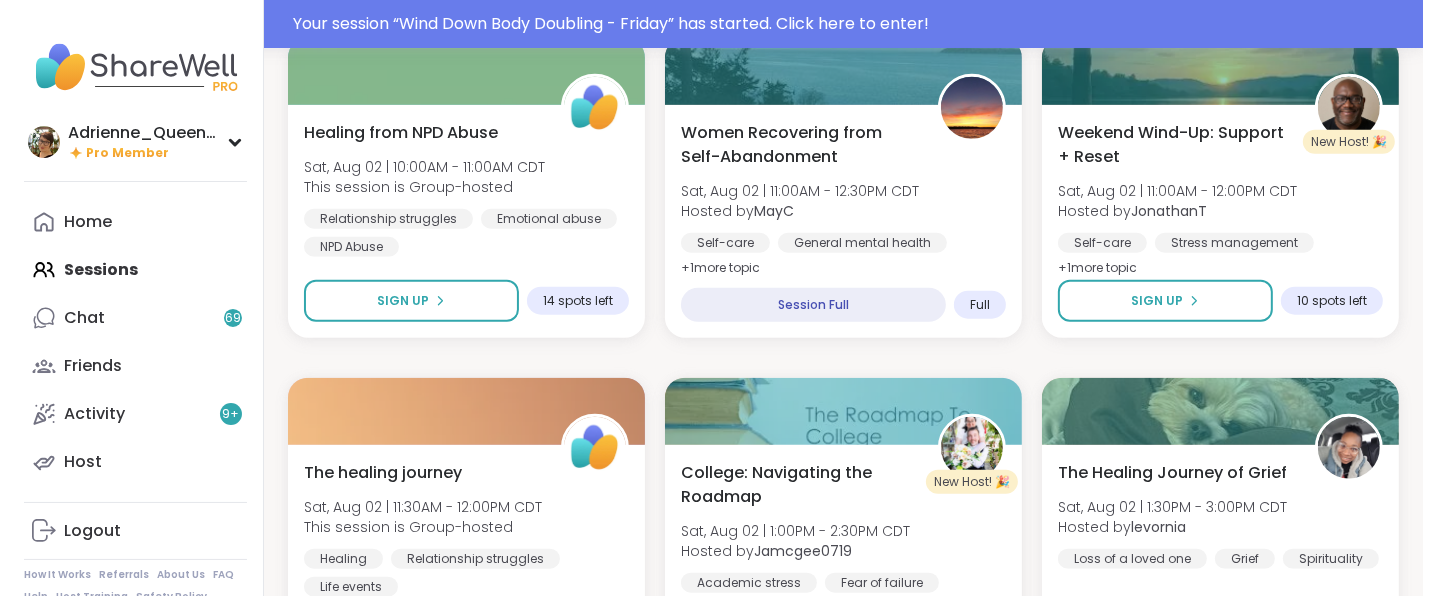scroll, scrollTop: 1680, scrollLeft: 0, axis: vertical 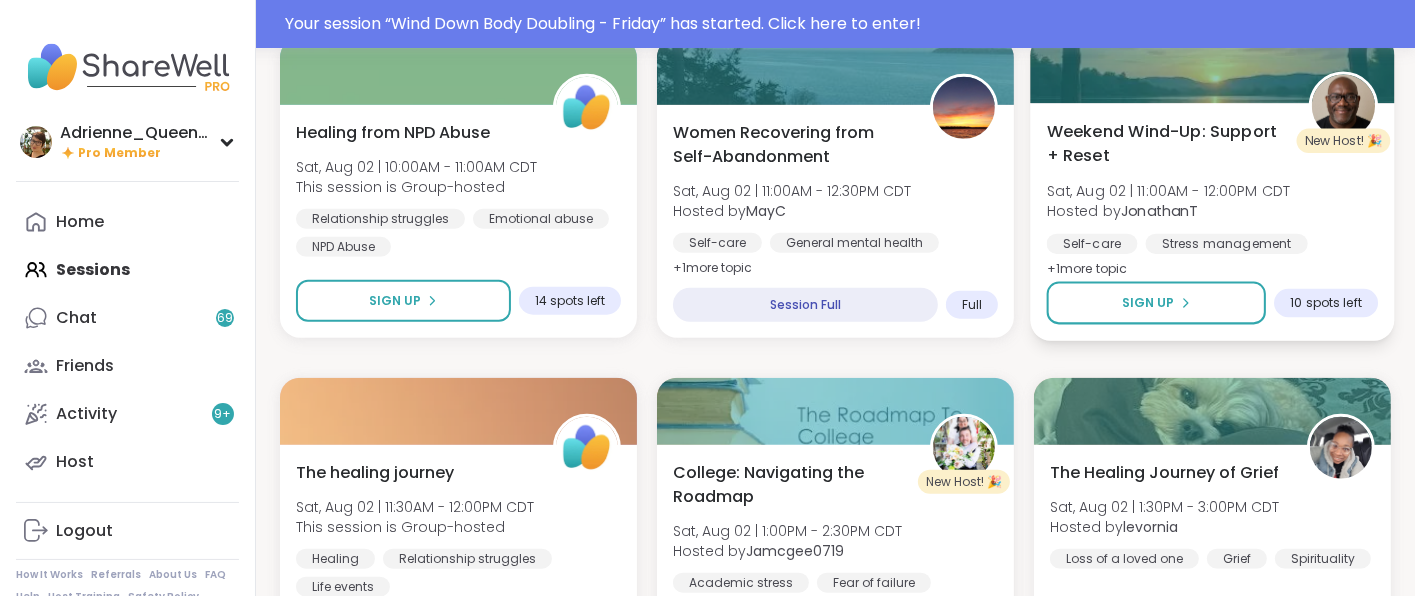 click on "Weekend Wind-Up: Support + Reset" at bounding box center [1167, 143] 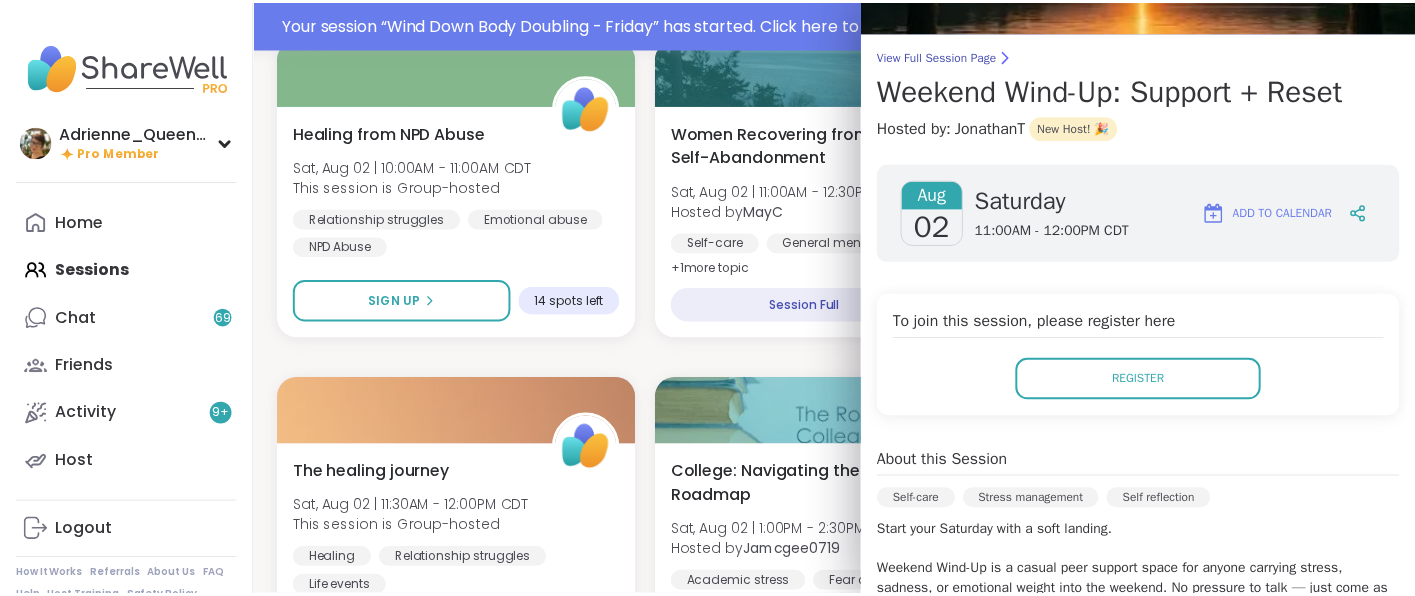 scroll, scrollTop: 0, scrollLeft: 0, axis: both 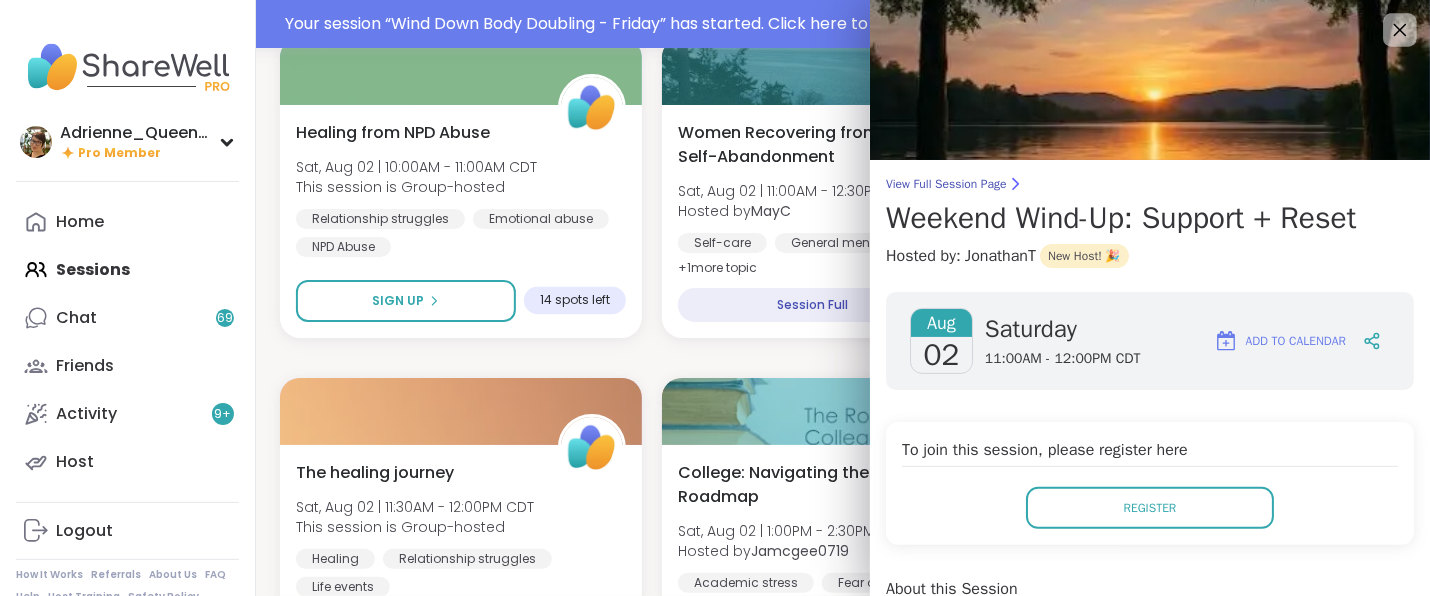 click 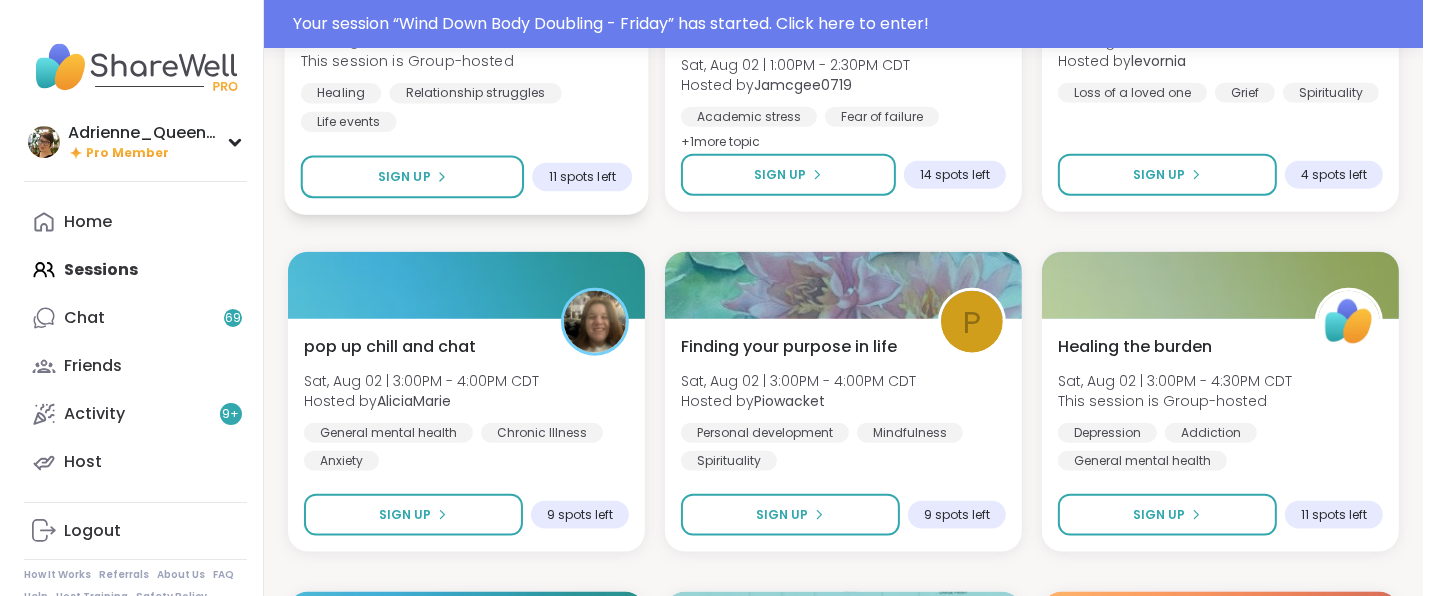 scroll, scrollTop: 2144, scrollLeft: 0, axis: vertical 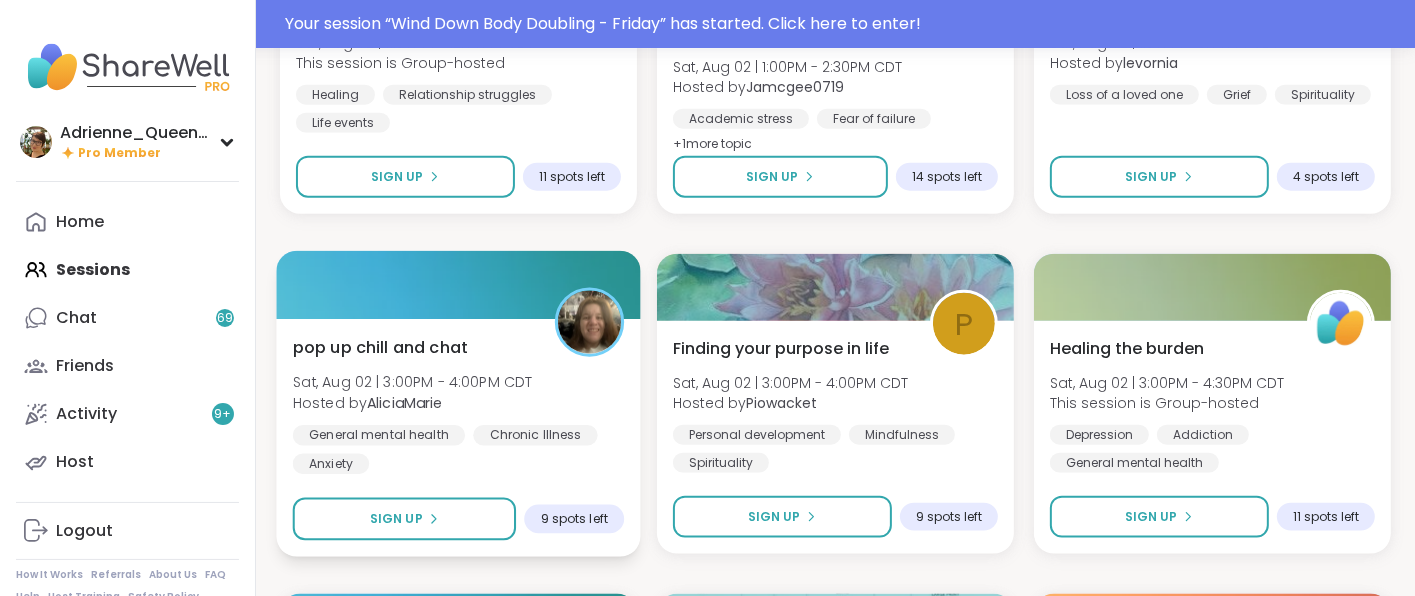 click on "pop up chill and chat" at bounding box center (380, 347) 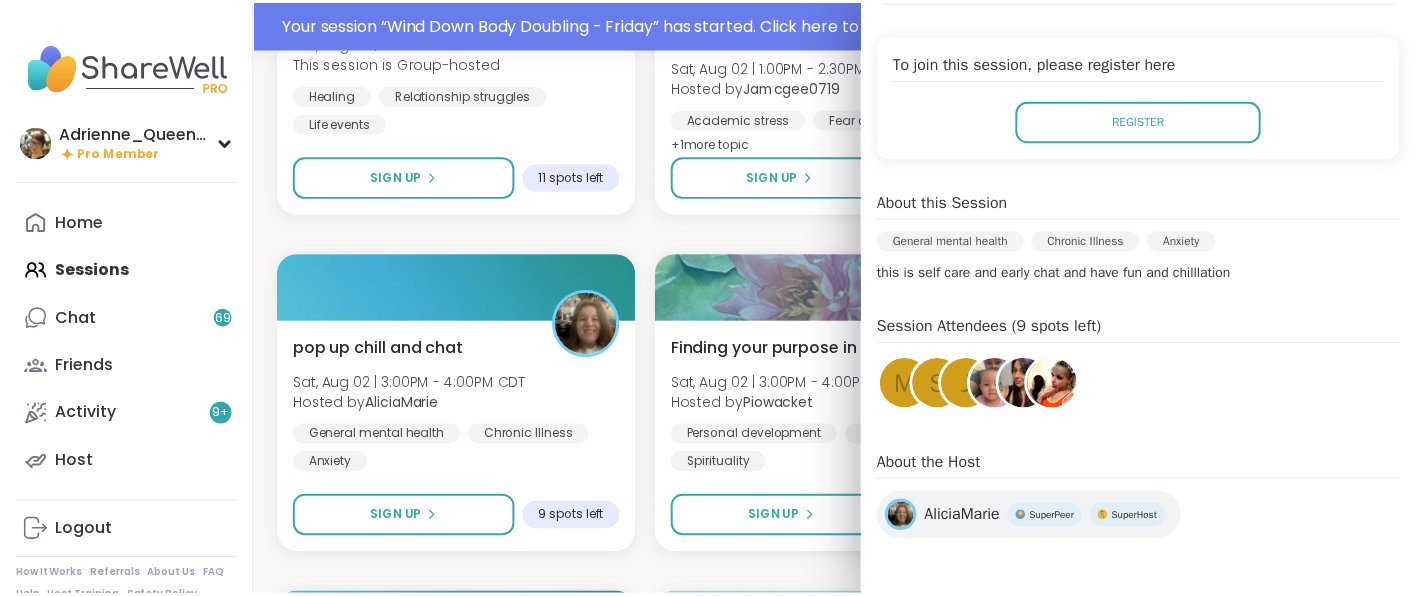 scroll, scrollTop: 0, scrollLeft: 0, axis: both 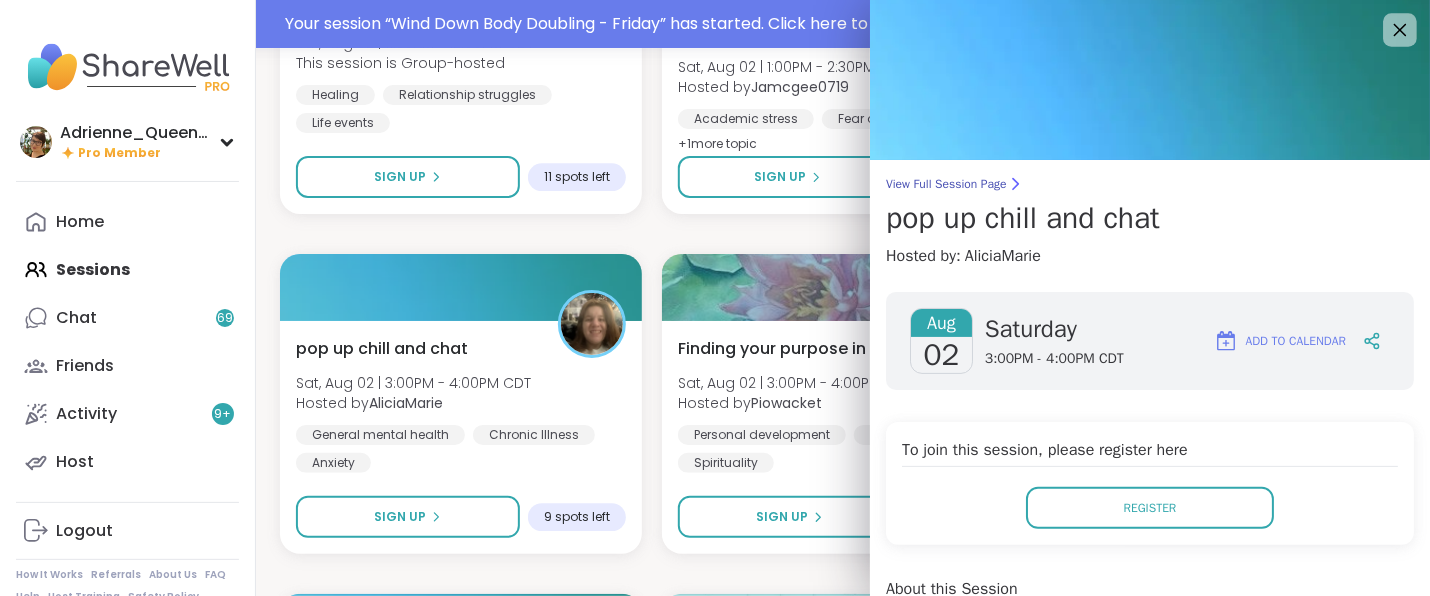 click 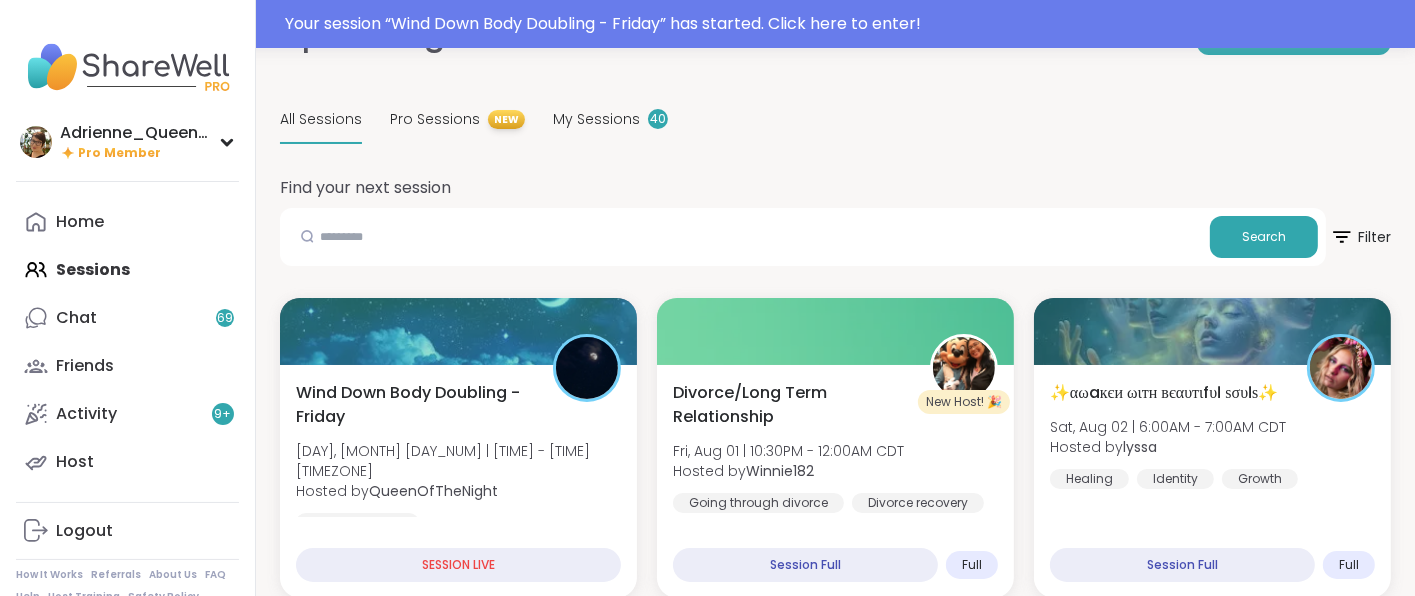 scroll, scrollTop: 0, scrollLeft: 0, axis: both 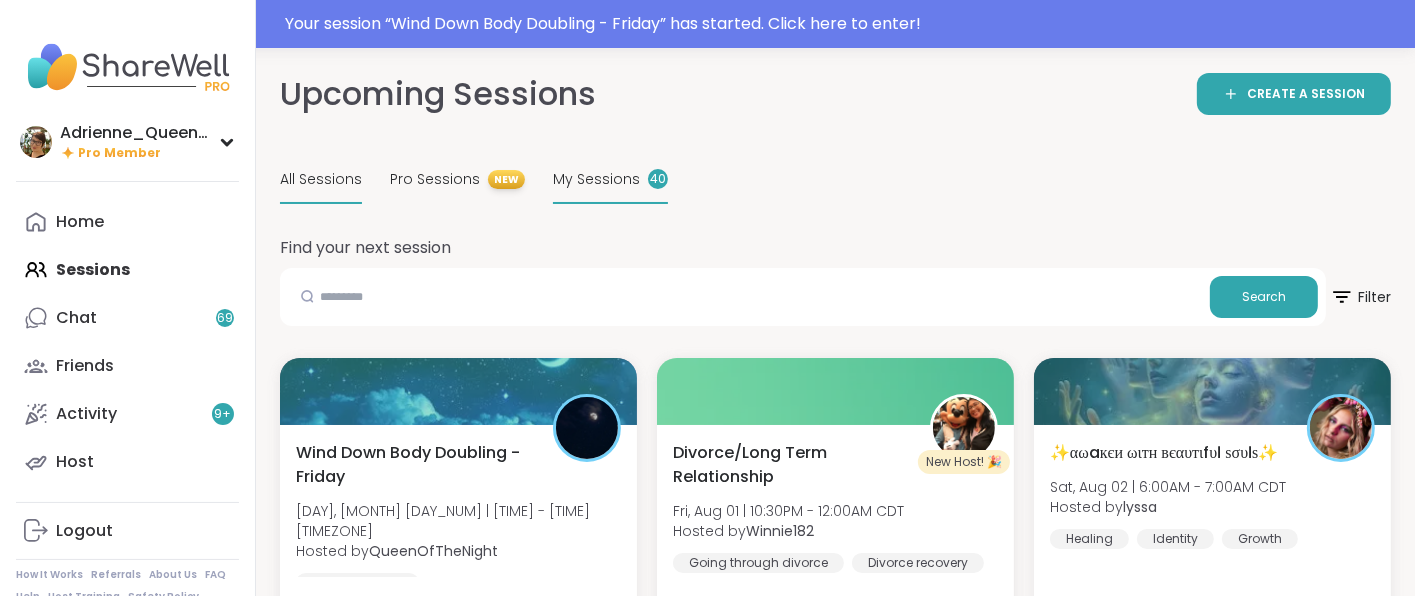 click on "My Sessions" at bounding box center (596, 179) 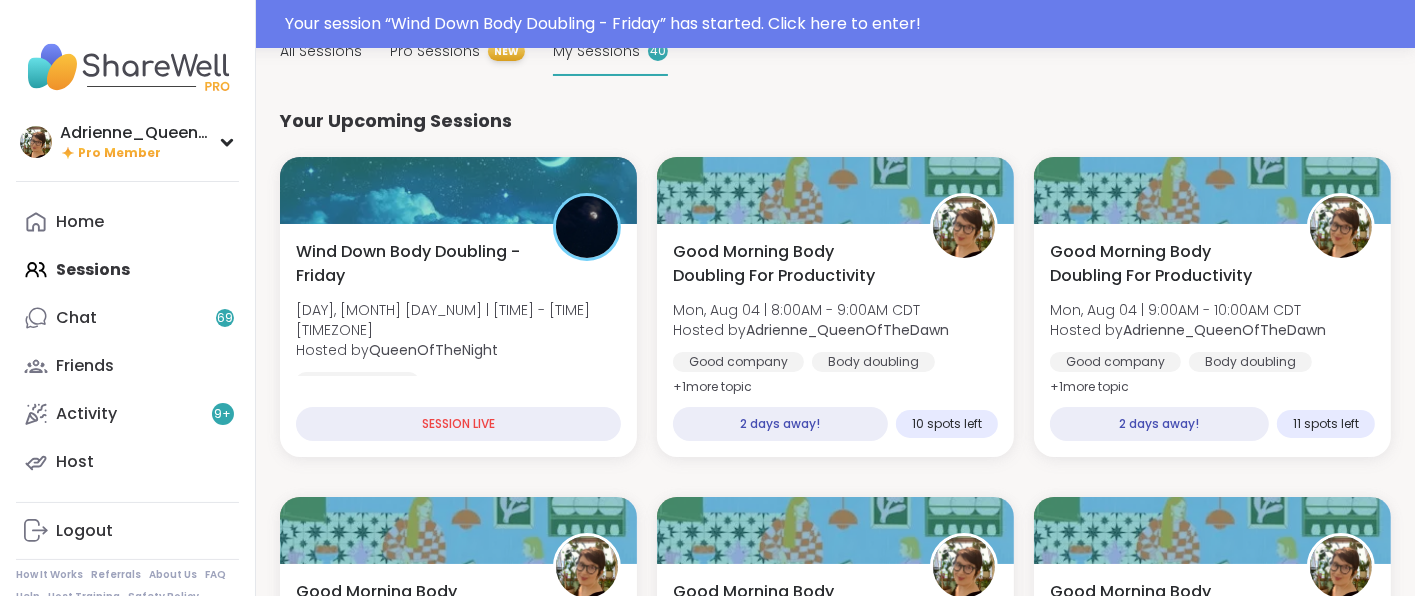 scroll, scrollTop: 0, scrollLeft: 0, axis: both 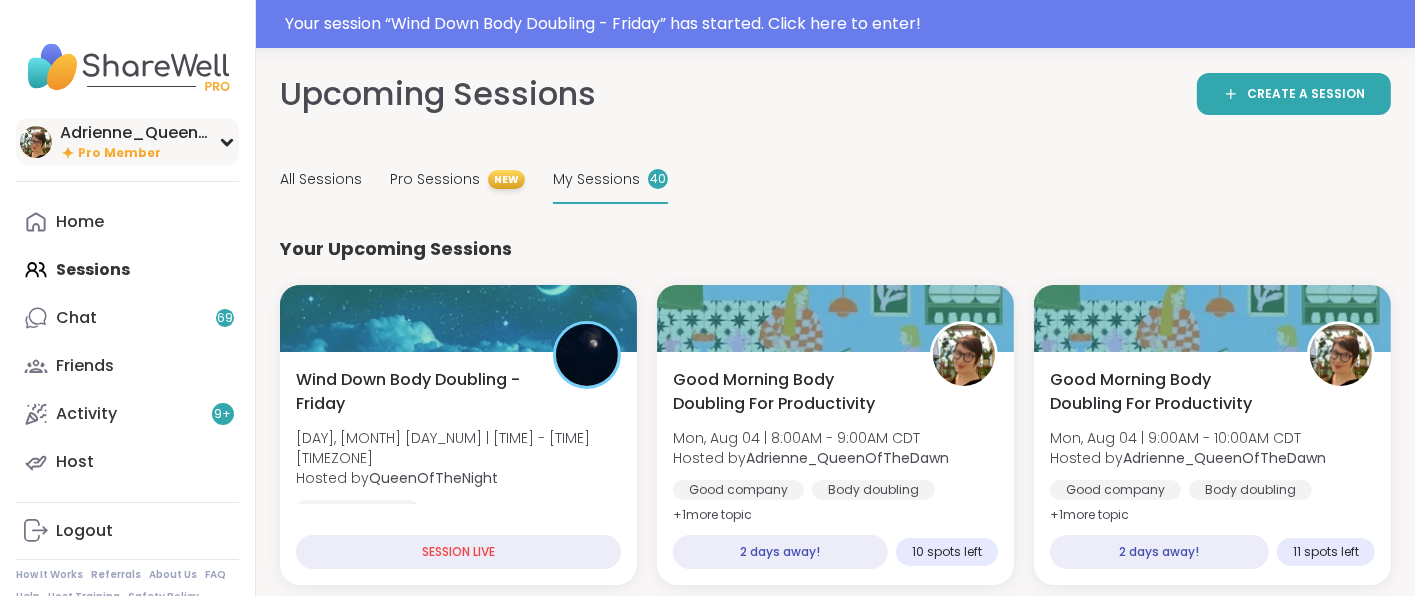 click on "Adrienne_QueenOfTheDawn" at bounding box center [135, 133] 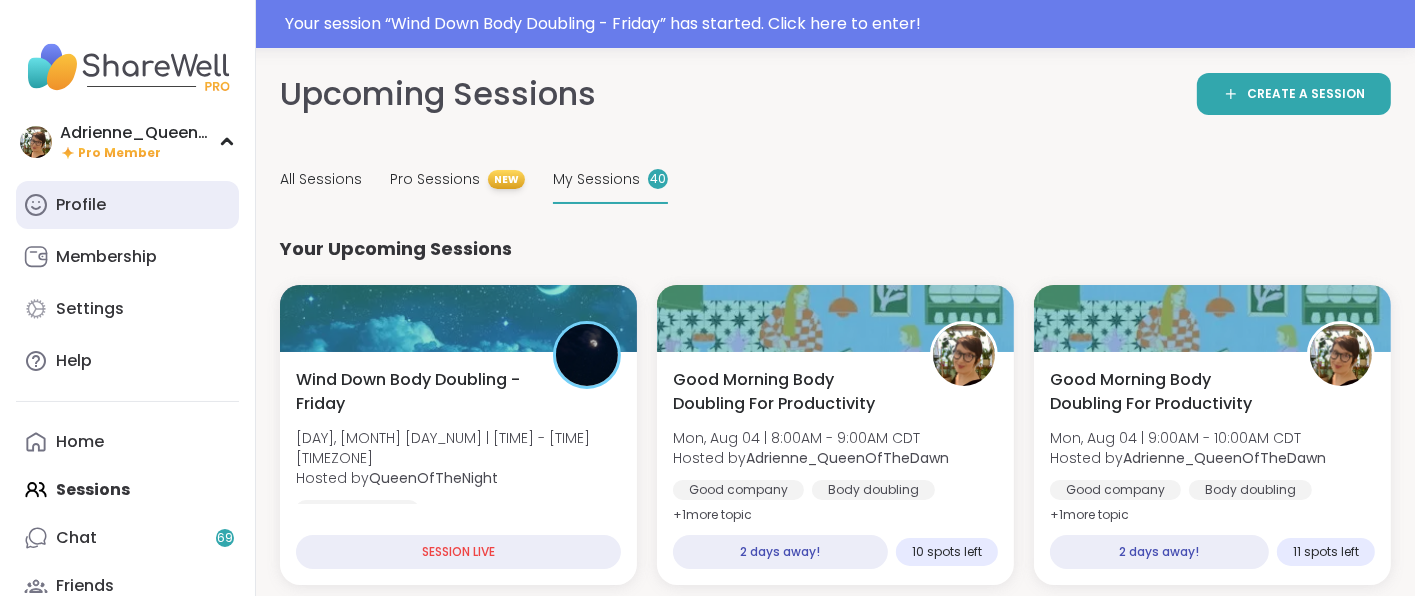 click on "Profile" at bounding box center (81, 205) 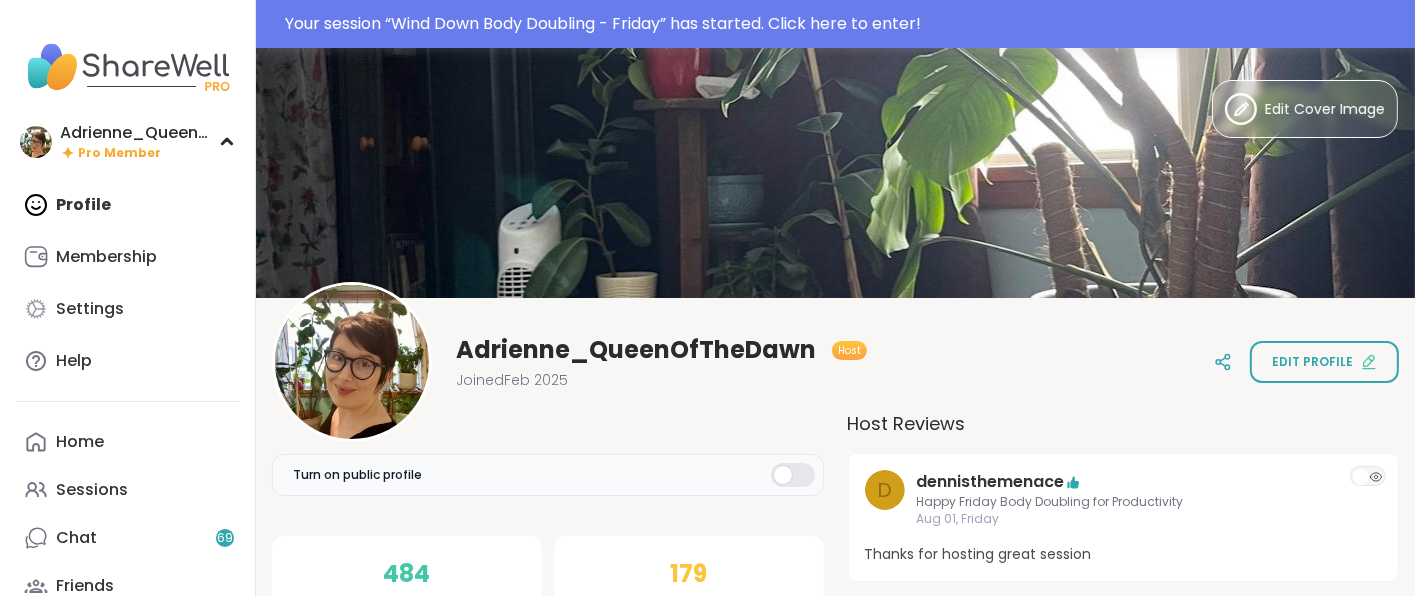 scroll, scrollTop: 0, scrollLeft: 0, axis: both 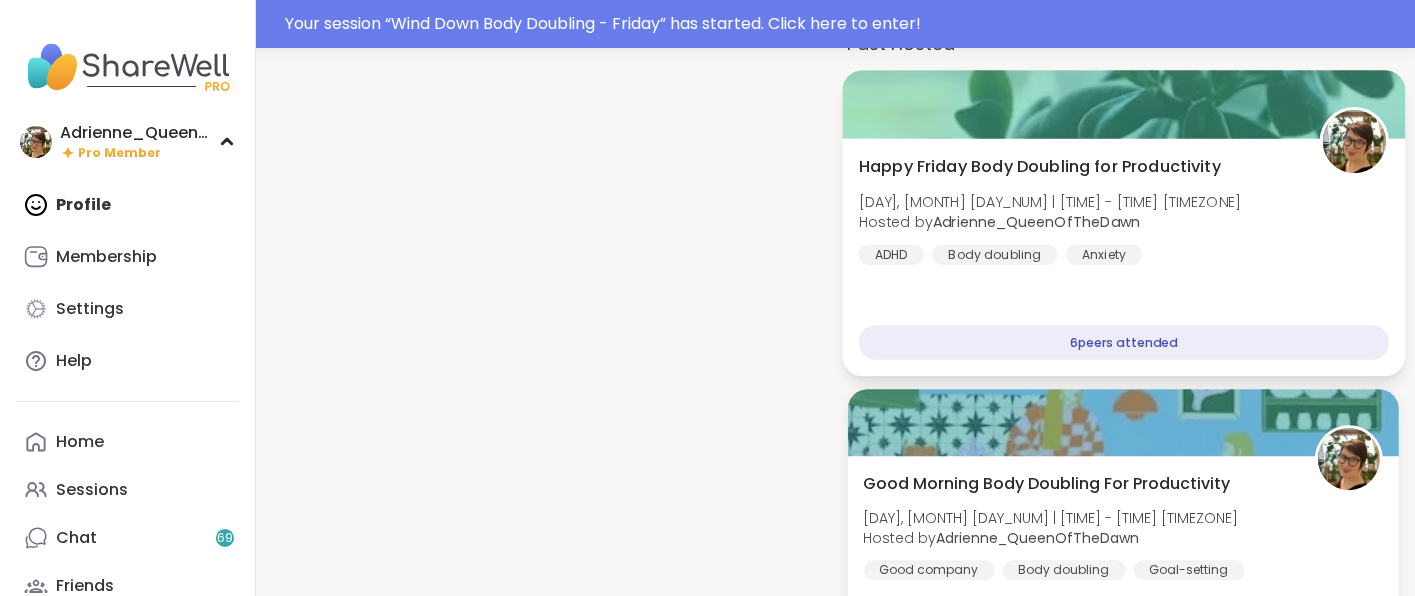 click on "Happy Friday Body Doubling for Productivity" at bounding box center [1039, 166] 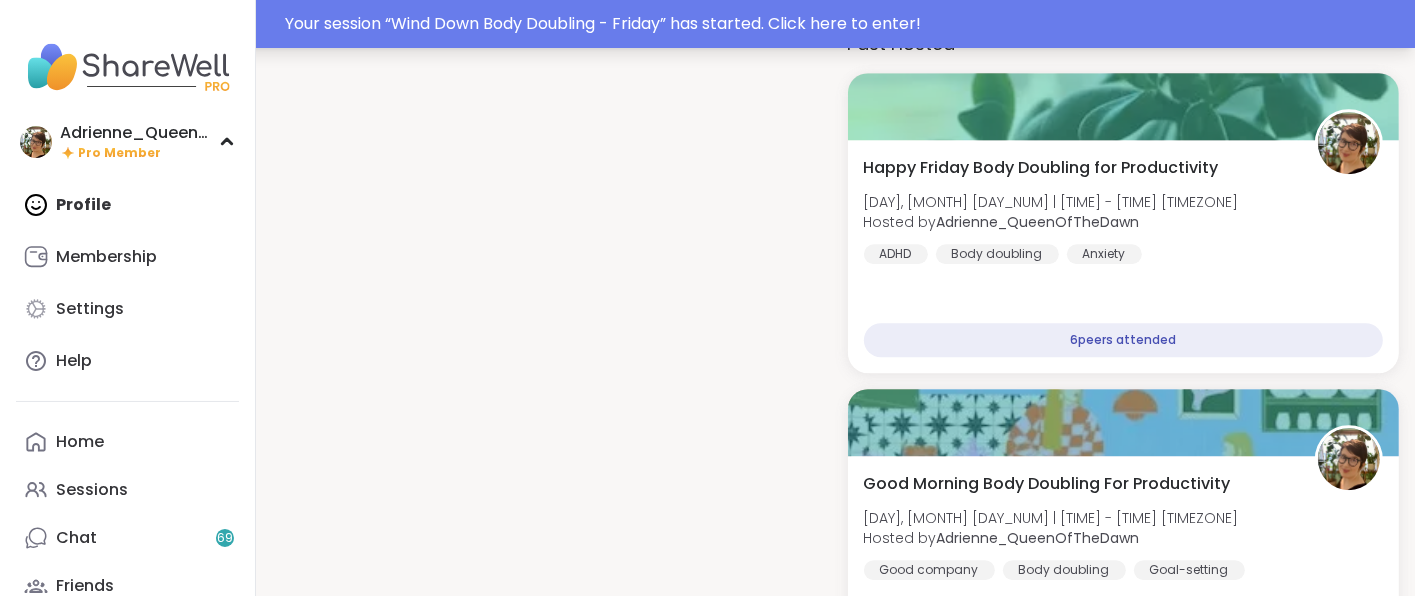 click on "Your session “ Wind Down Body Doubling - Friday ” has started. Click here to enter!" at bounding box center (844, 24) 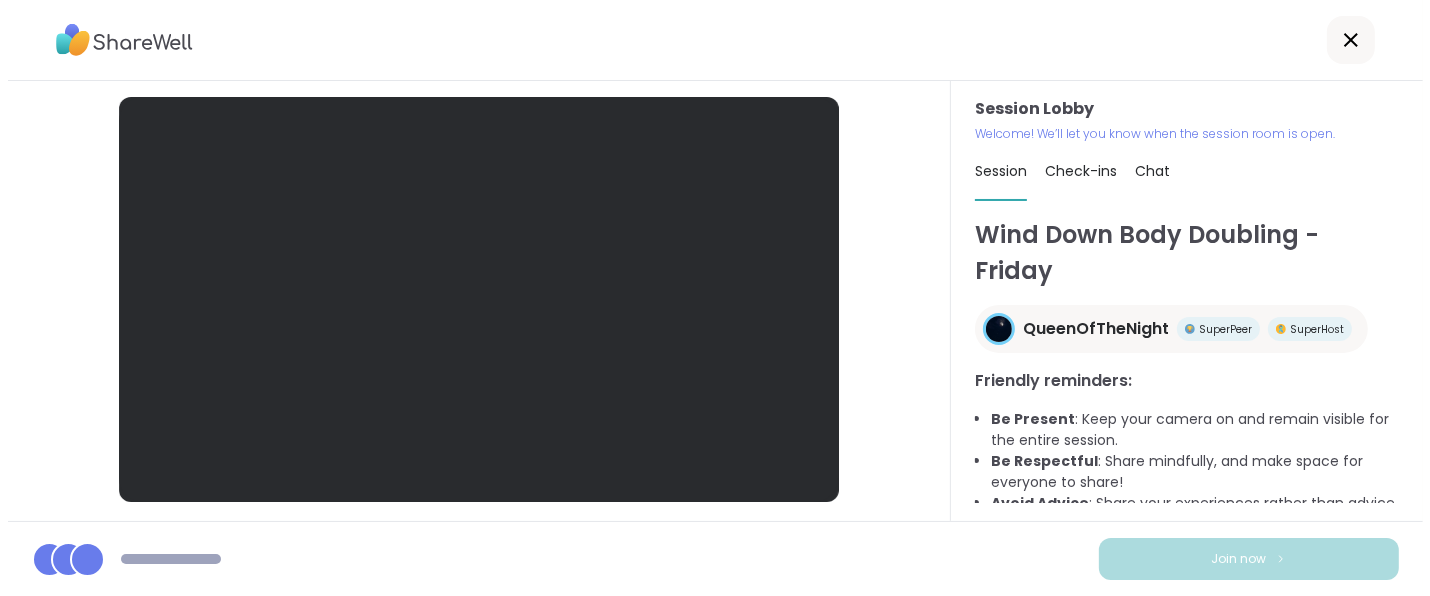 scroll, scrollTop: 0, scrollLeft: 0, axis: both 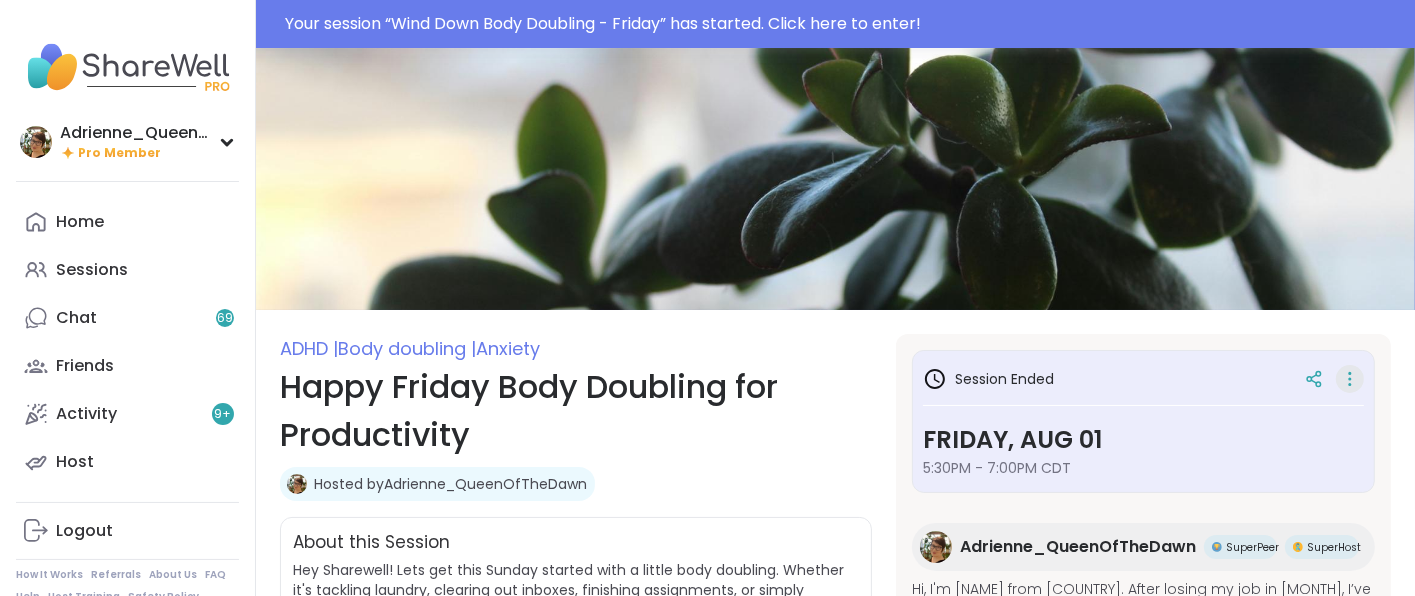 click 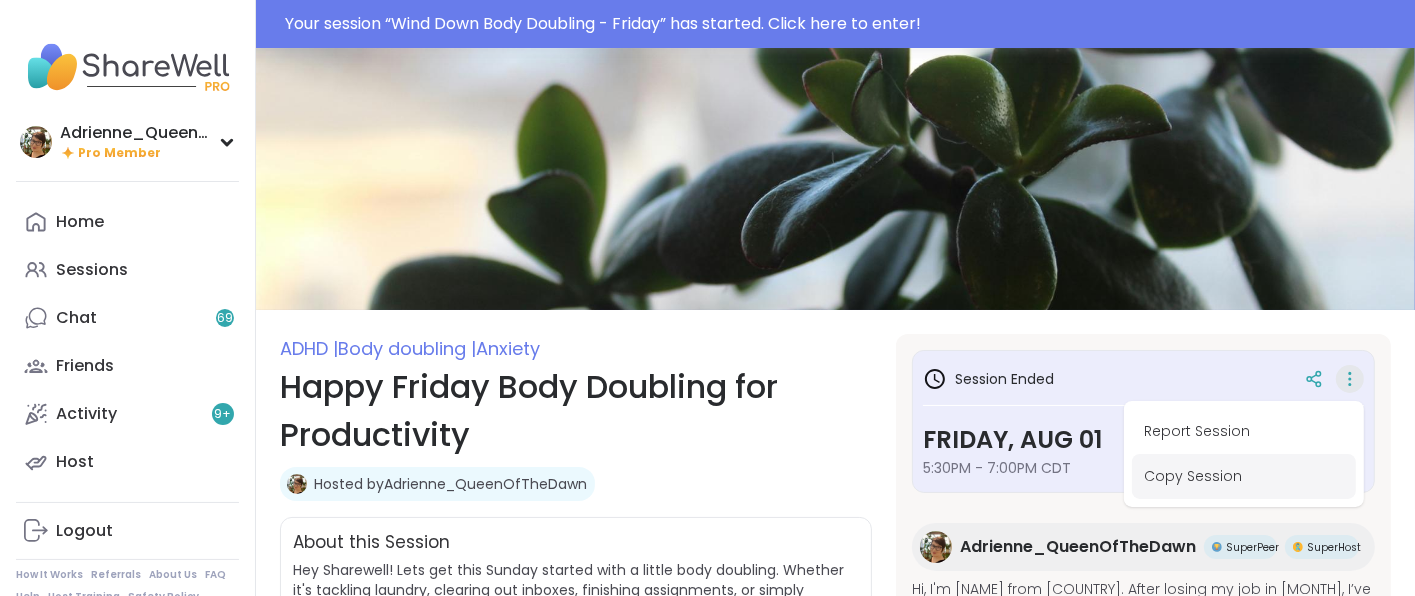 click on "Copy Session" at bounding box center (1244, 476) 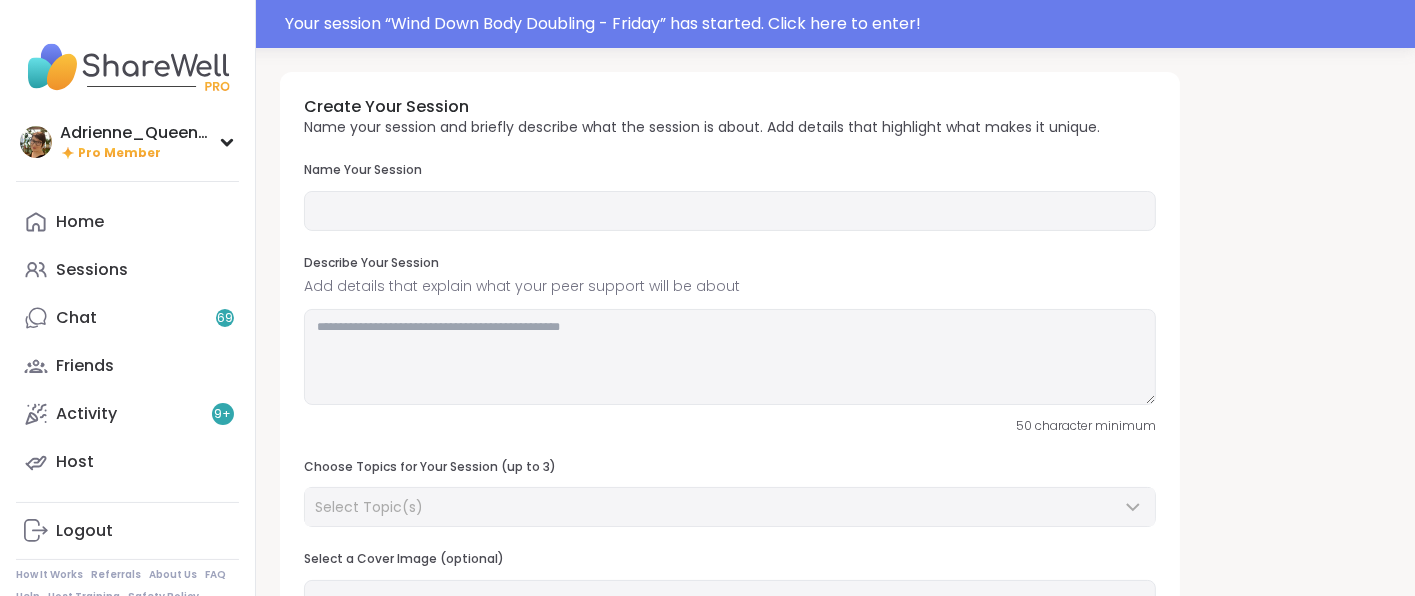 type on "**********" 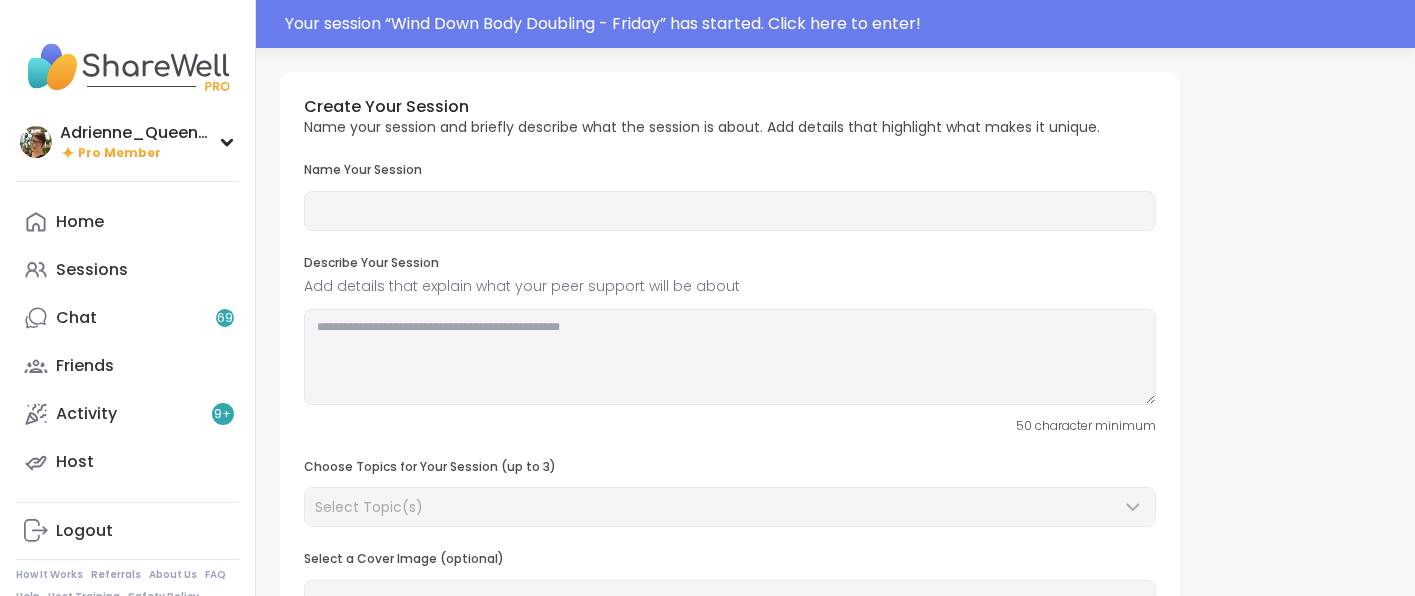 type on "**********" 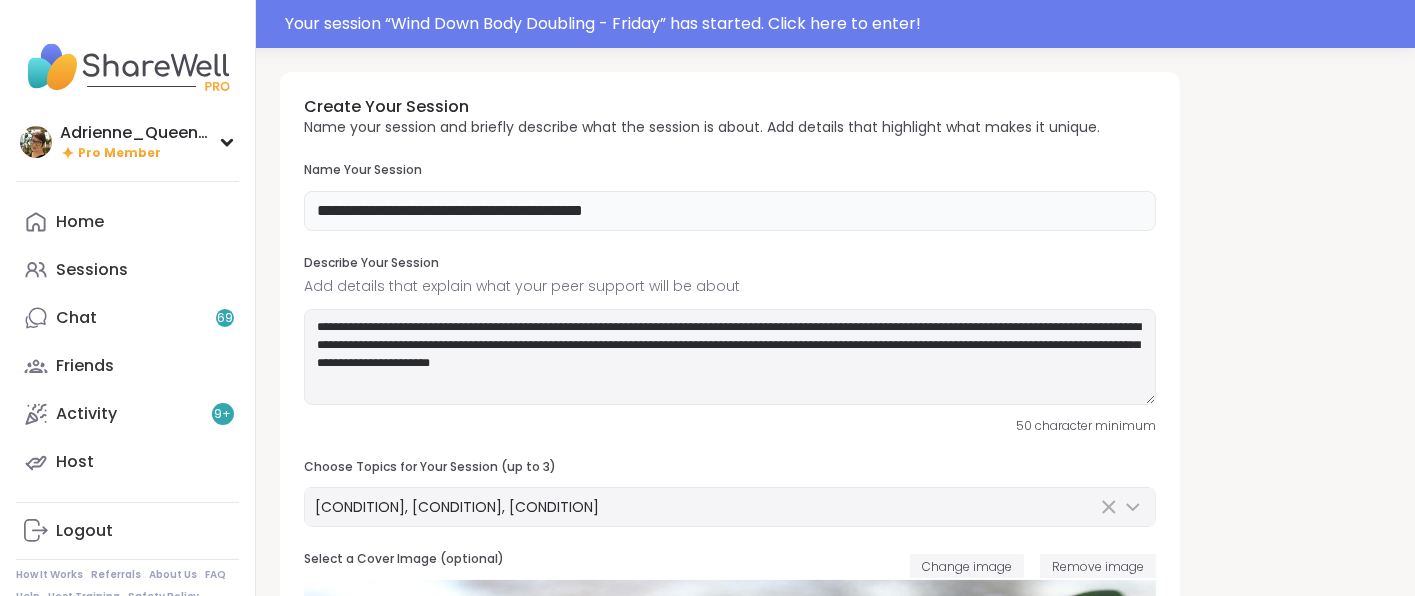 click on "**********" at bounding box center (730, 211) 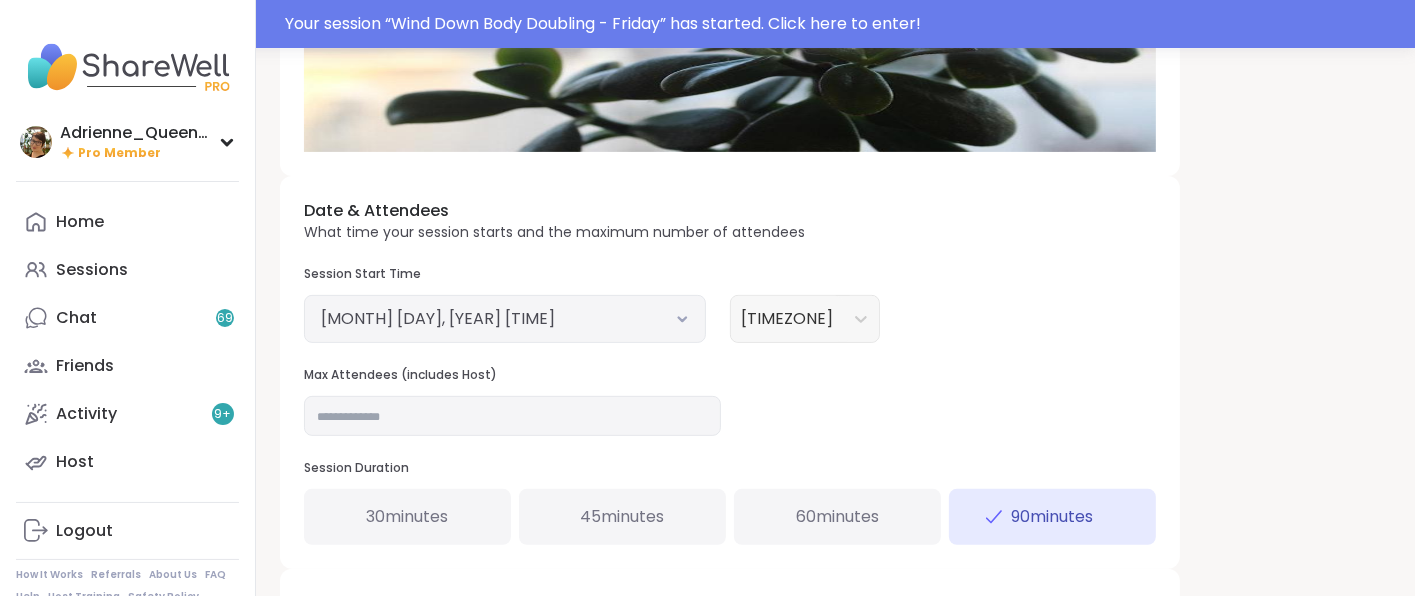 scroll, scrollTop: 628, scrollLeft: 0, axis: vertical 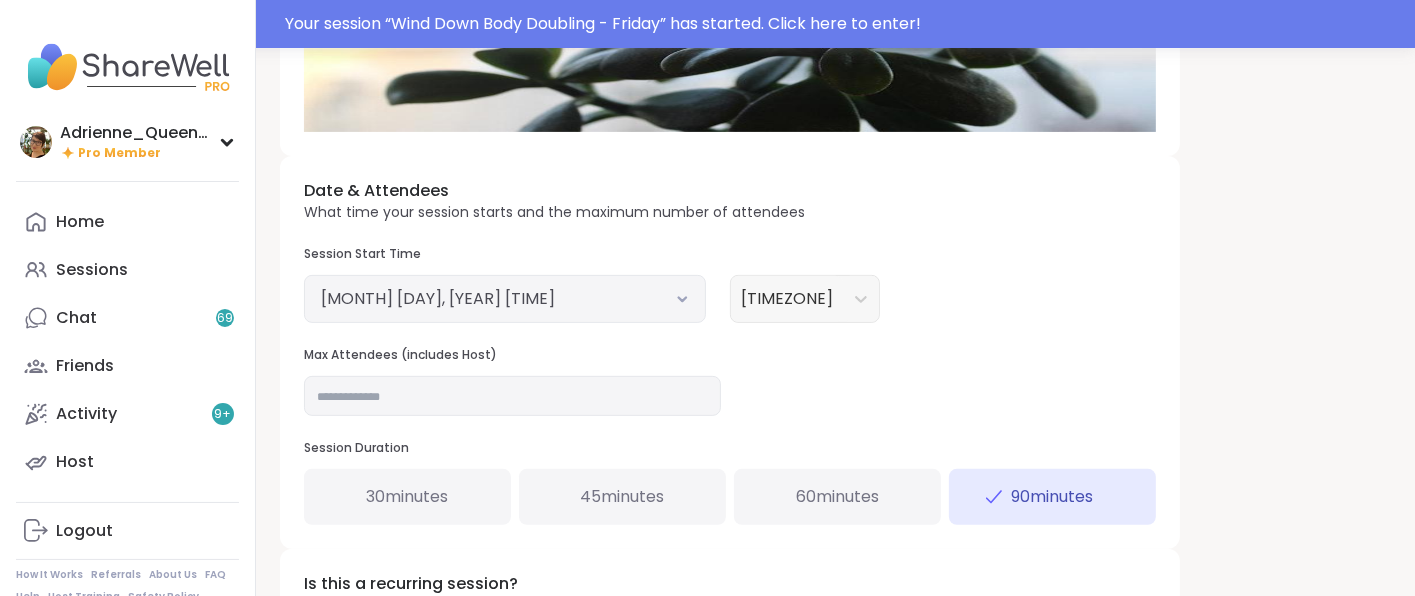 type on "**********" 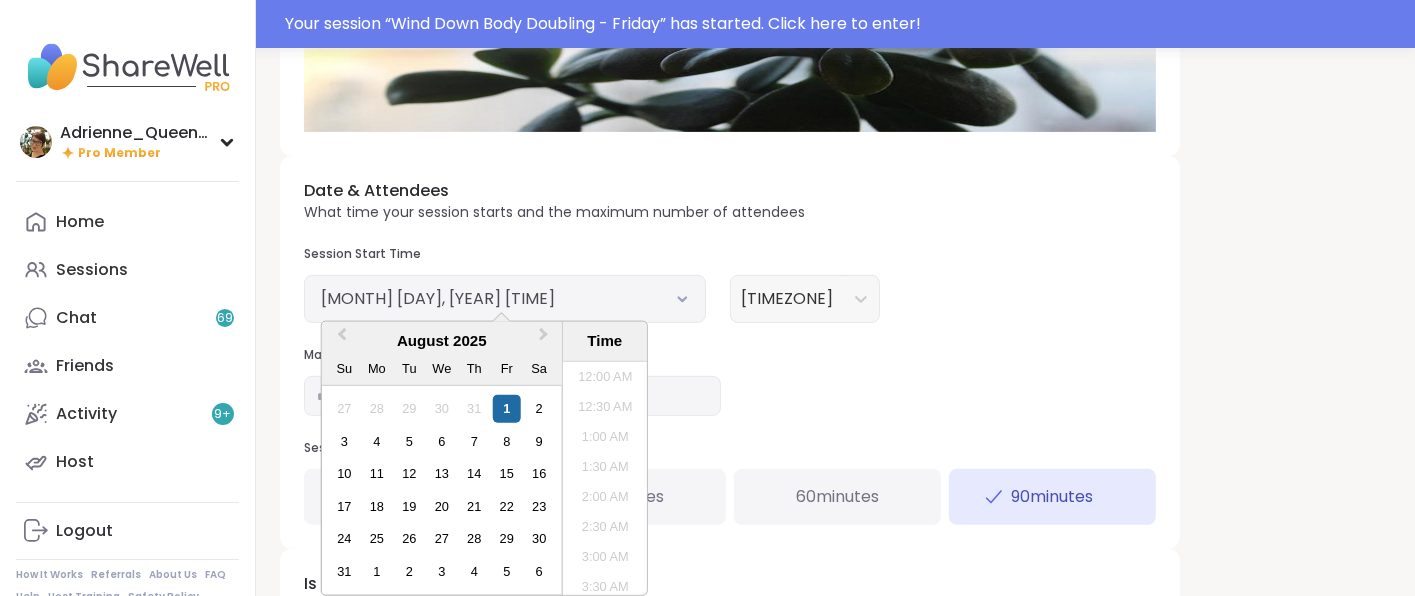 scroll, scrollTop: 948, scrollLeft: 0, axis: vertical 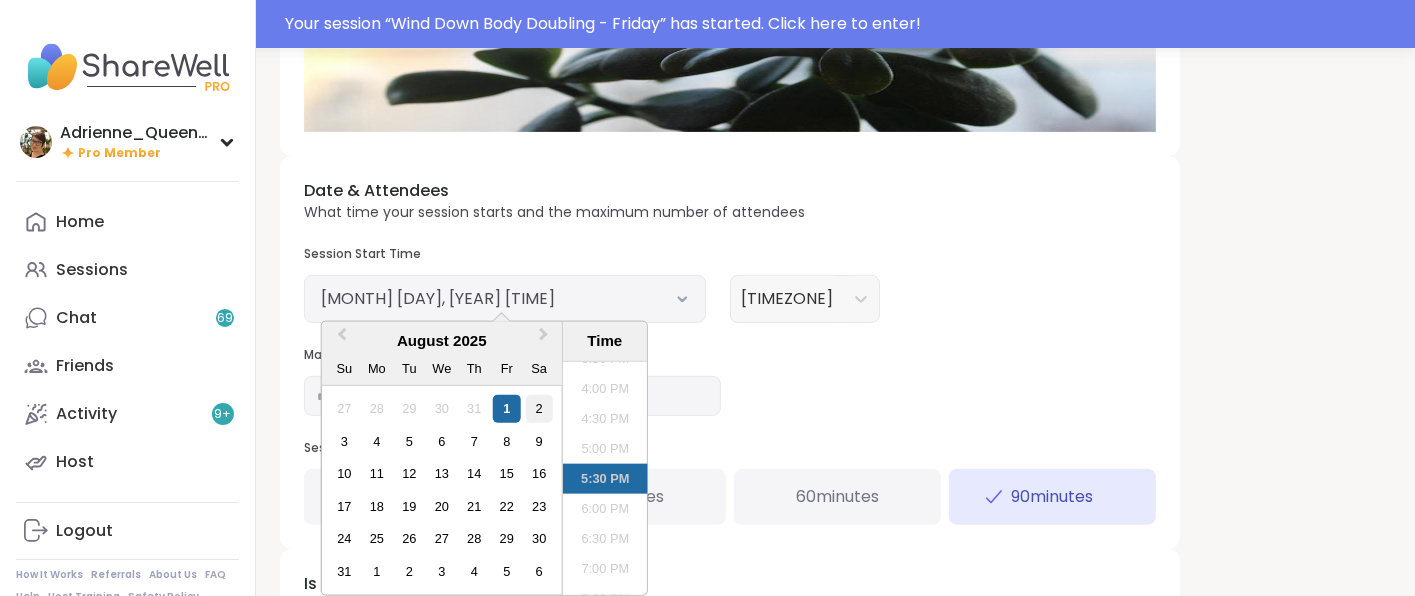 click on "2" at bounding box center [539, 408] 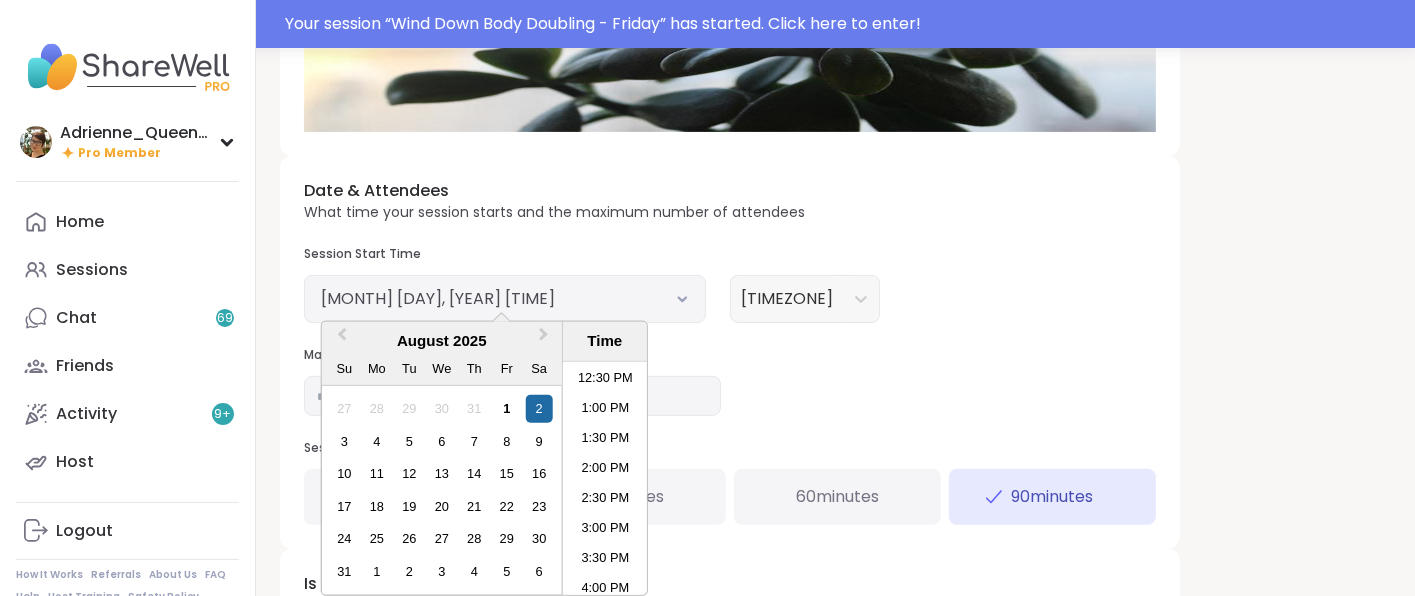 scroll, scrollTop: 748, scrollLeft: 0, axis: vertical 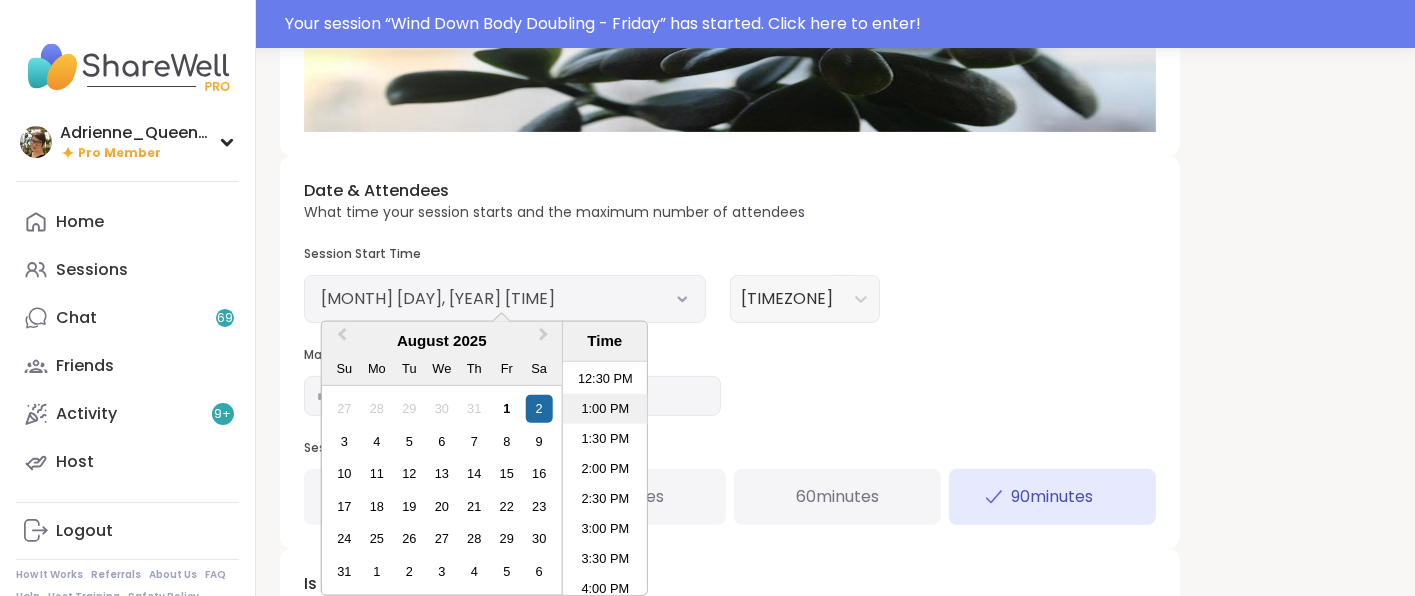 click on "1:00 PM" at bounding box center (605, 409) 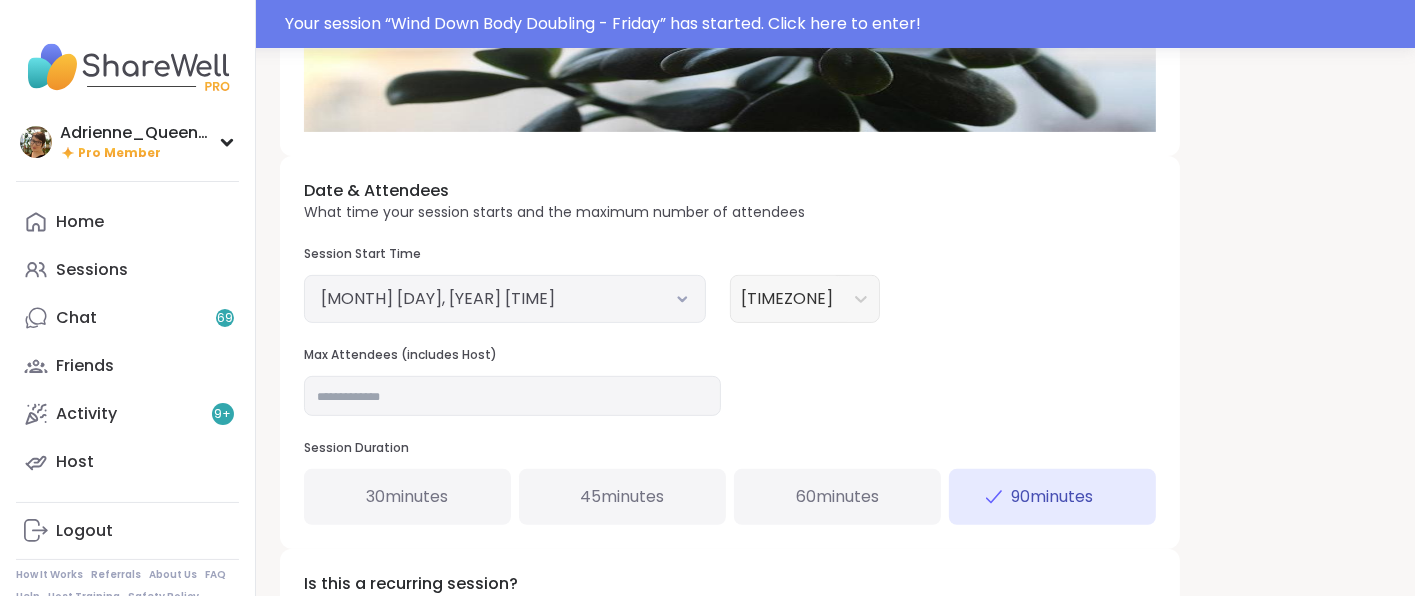 click on "Date & Attendees What time your session starts and the maximum number of attendees Session Start Time   Selected date: Saturday, August 2nd, 2025 at 1:00 PM August 2, 2025 1:00 PM America/Winnipeg (GMT-06:00) Max Attendees (includes Host)   ** Session Duration   30  minutes 45  minutes 60  minutes 90  minutes" at bounding box center (730, 352) 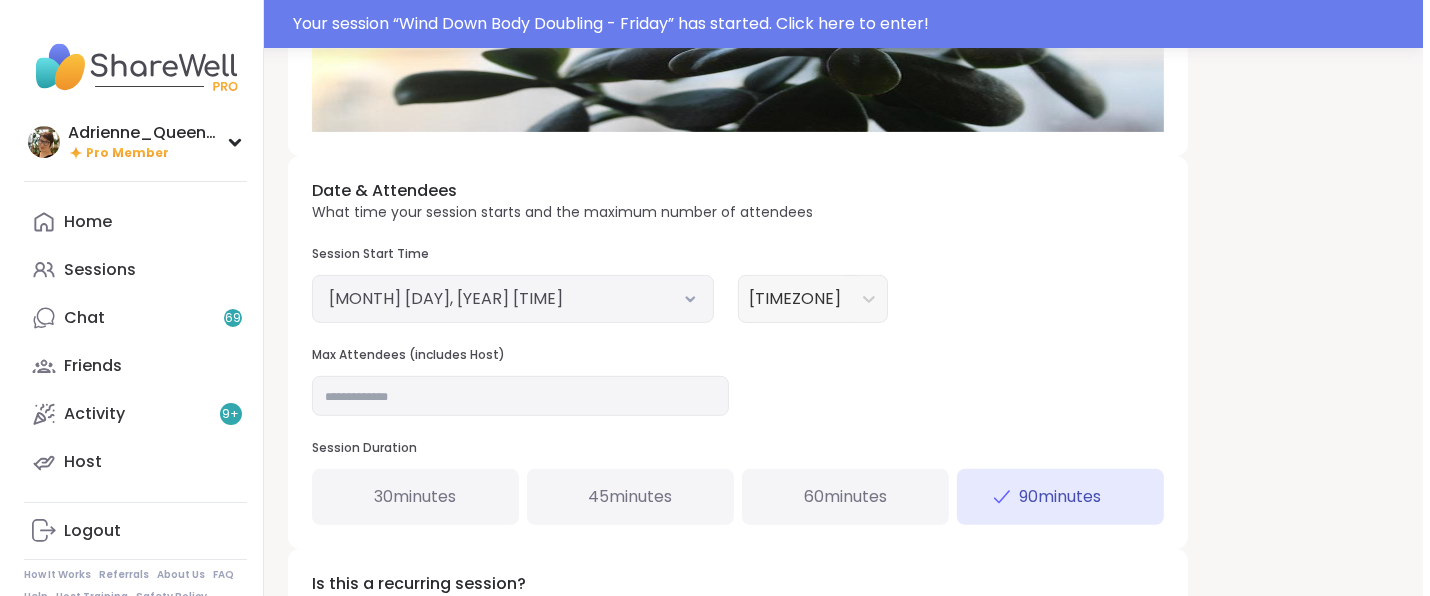 scroll, scrollTop: 860, scrollLeft: 0, axis: vertical 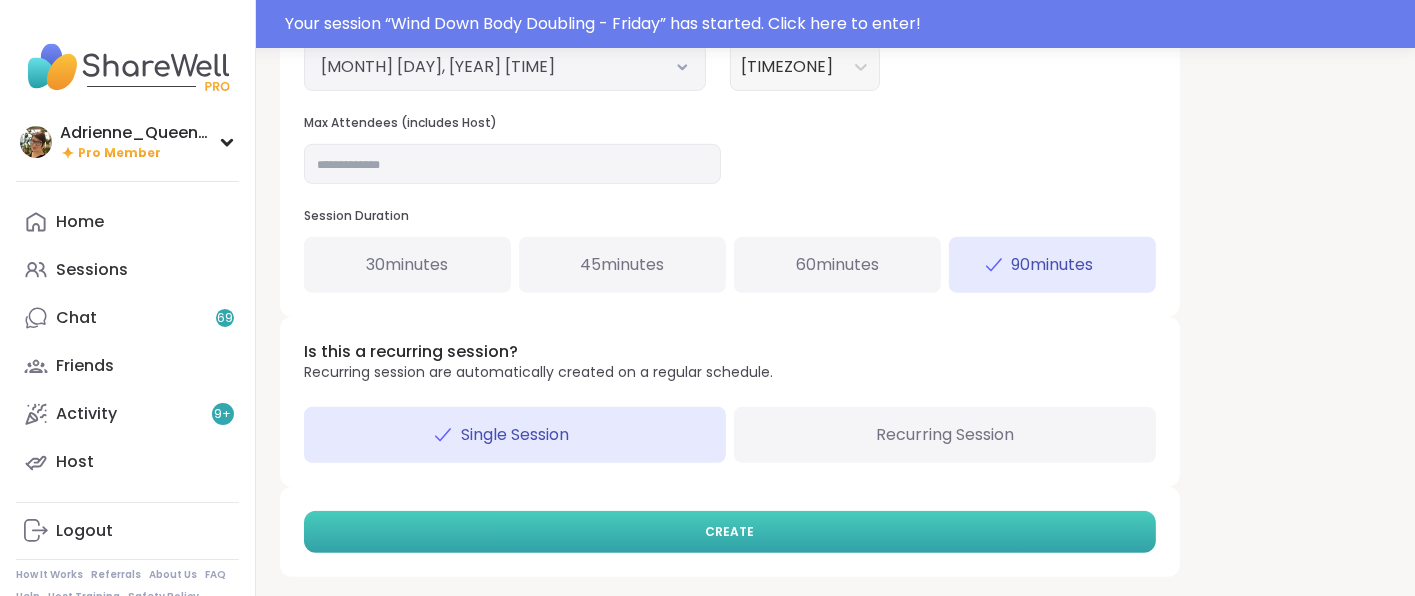 click on "CREATE" at bounding box center (730, 532) 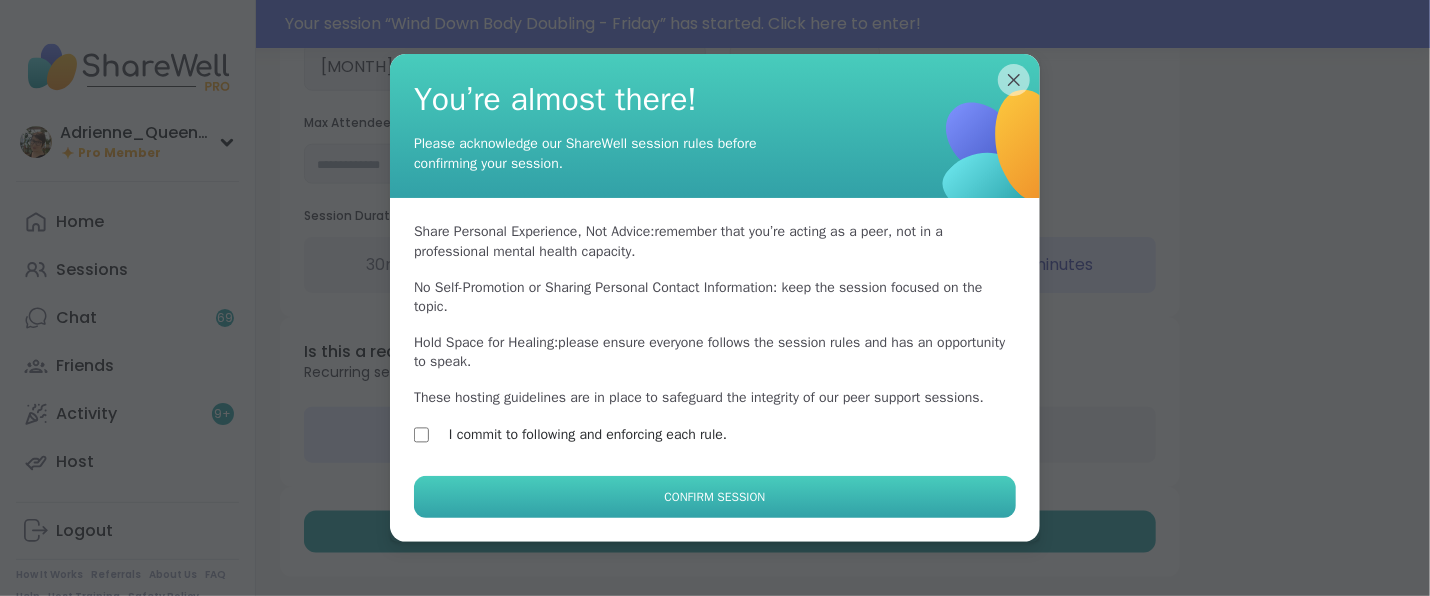 click on "Confirm Session" at bounding box center (715, 497) 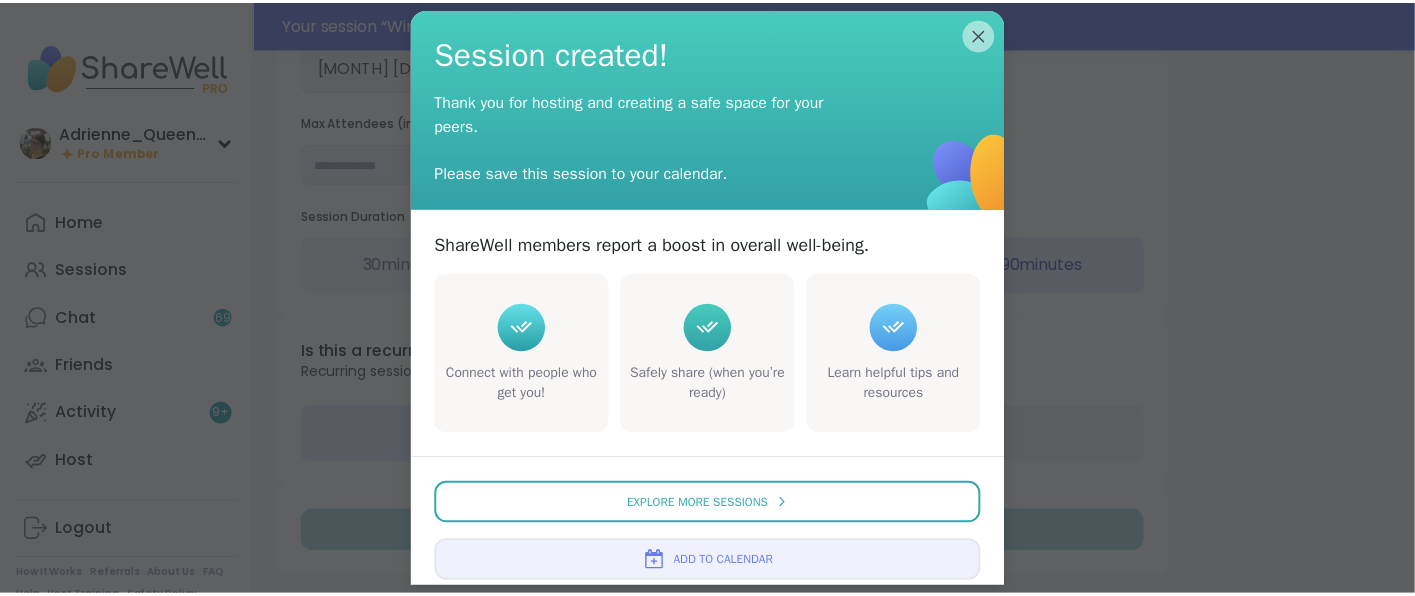 scroll, scrollTop: 0, scrollLeft: 0, axis: both 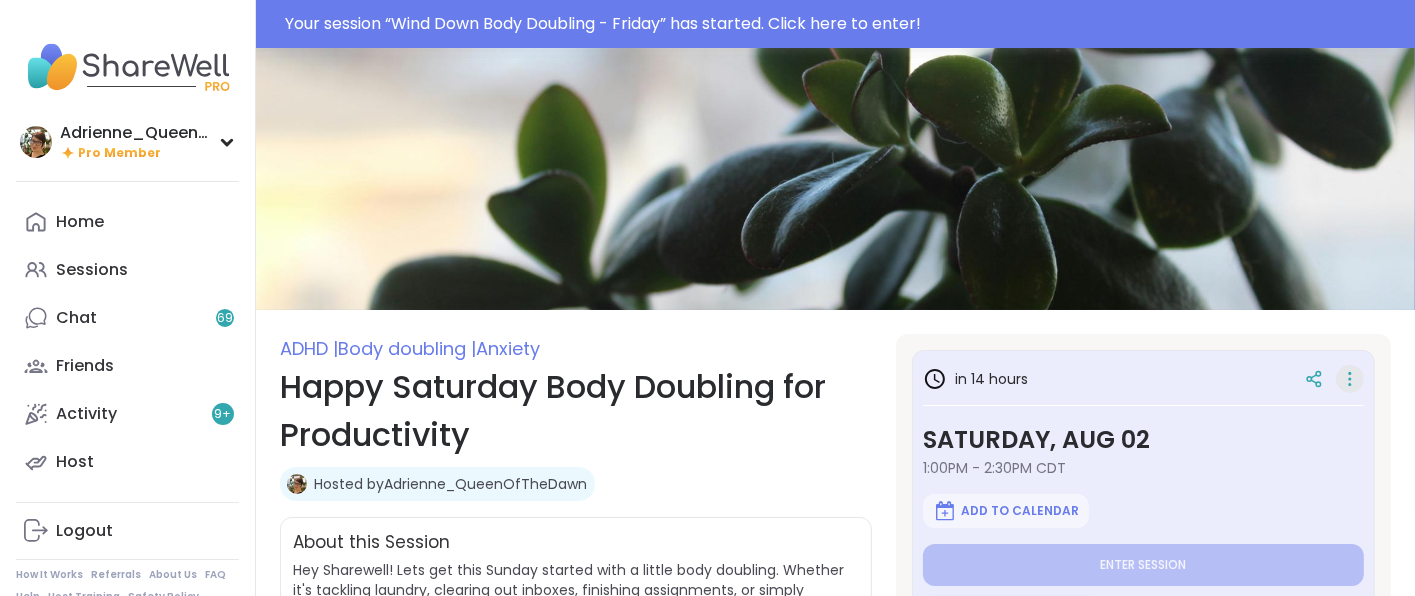 click 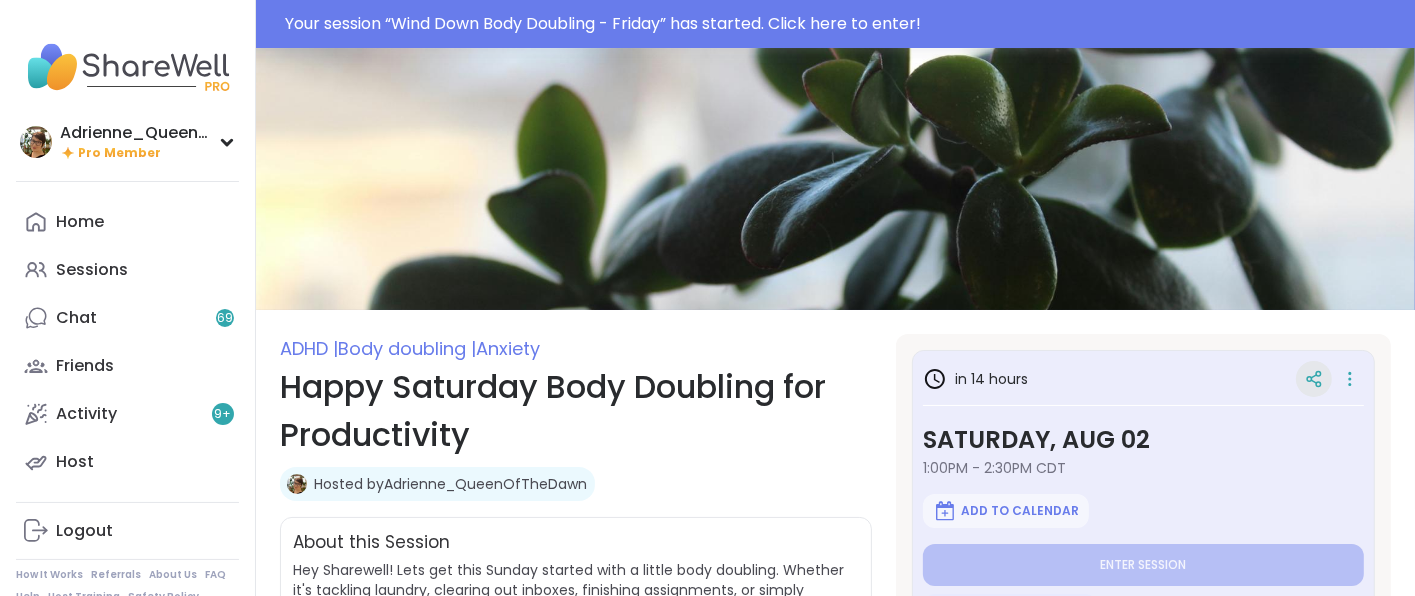drag, startPoint x: 1213, startPoint y: 343, endPoint x: 1300, endPoint y: 382, distance: 95.34149 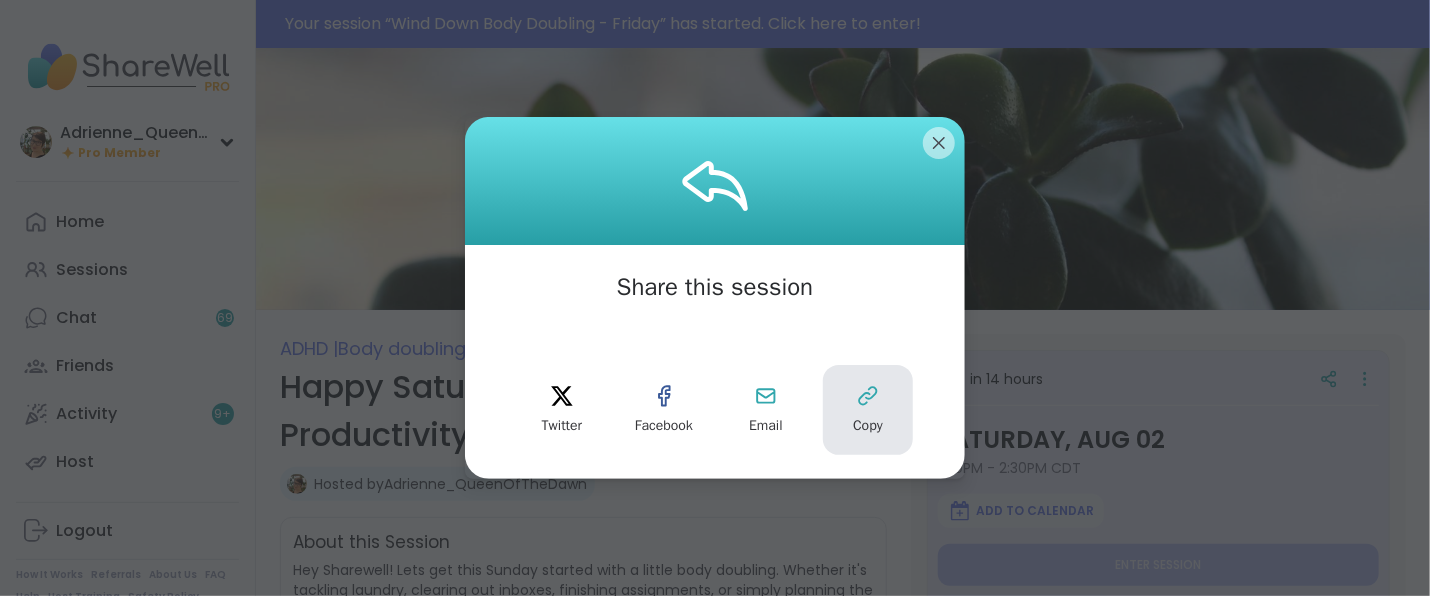 click on "Copy" at bounding box center [868, 426] 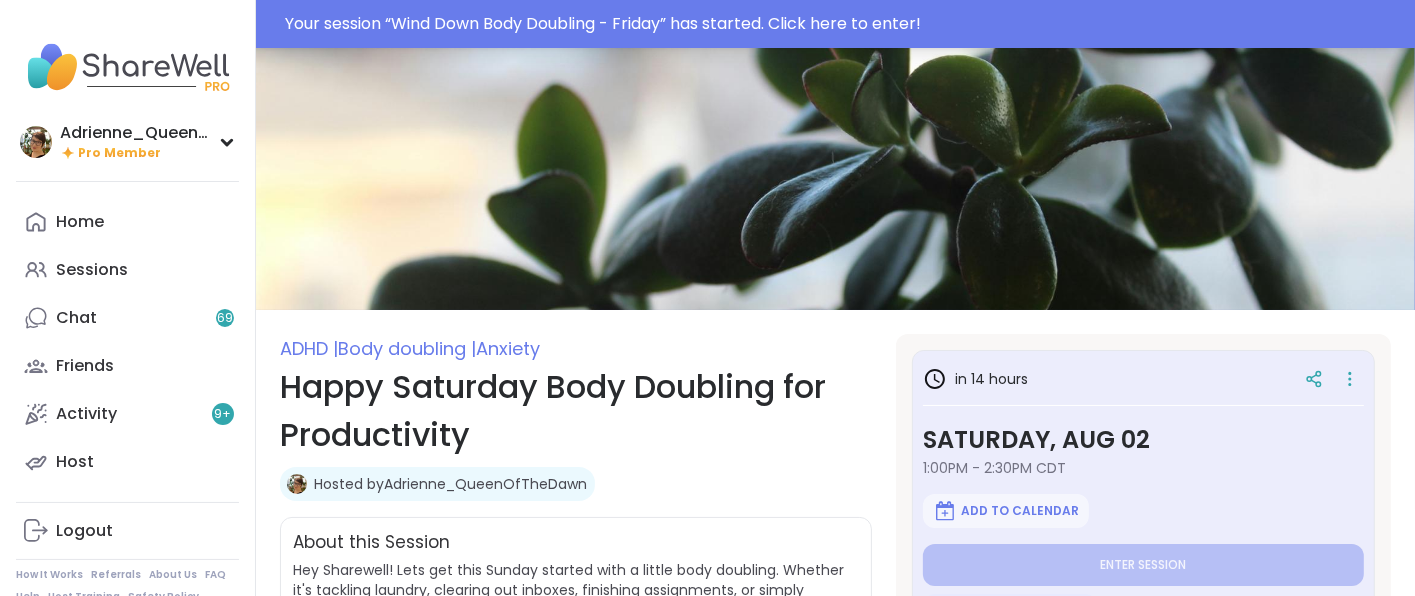 type on "*" 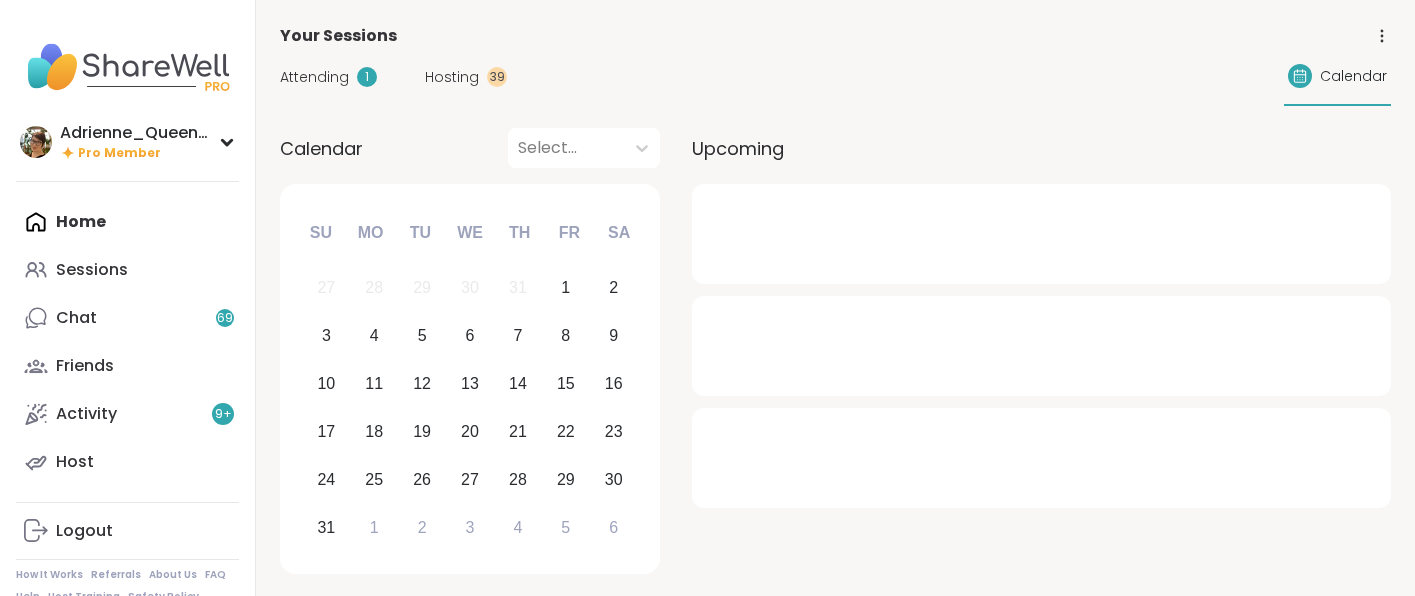 scroll, scrollTop: 0, scrollLeft: 0, axis: both 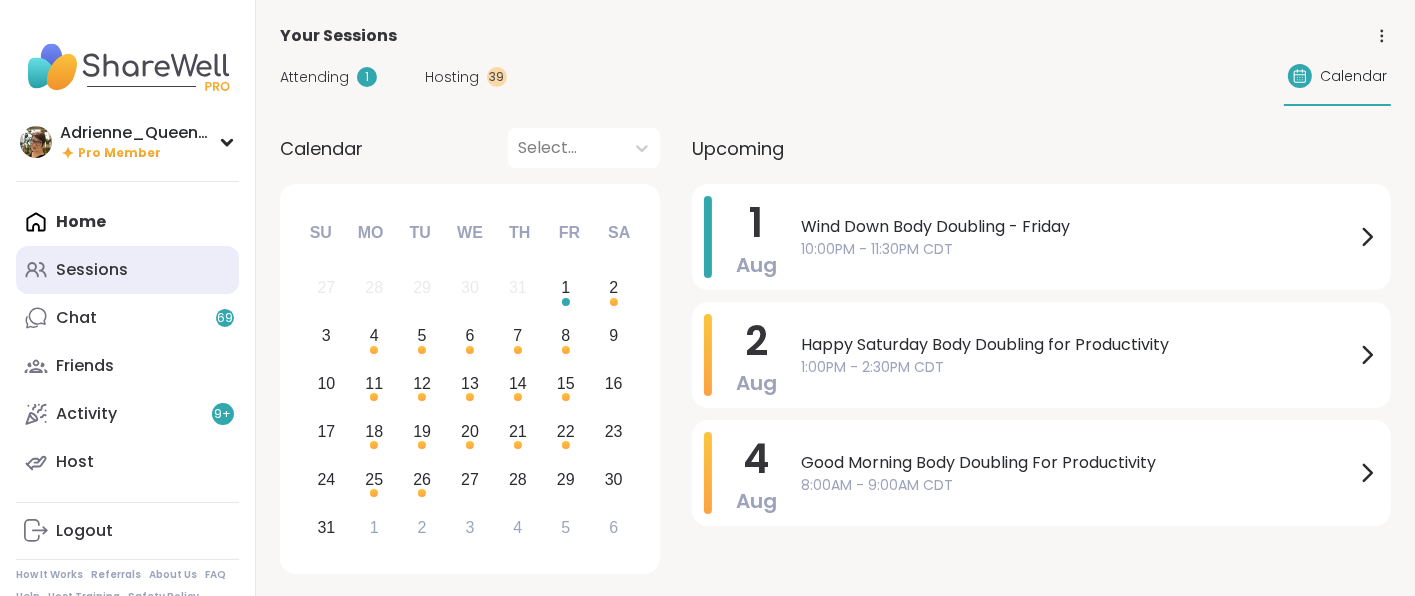 click on "Sessions" at bounding box center [127, 270] 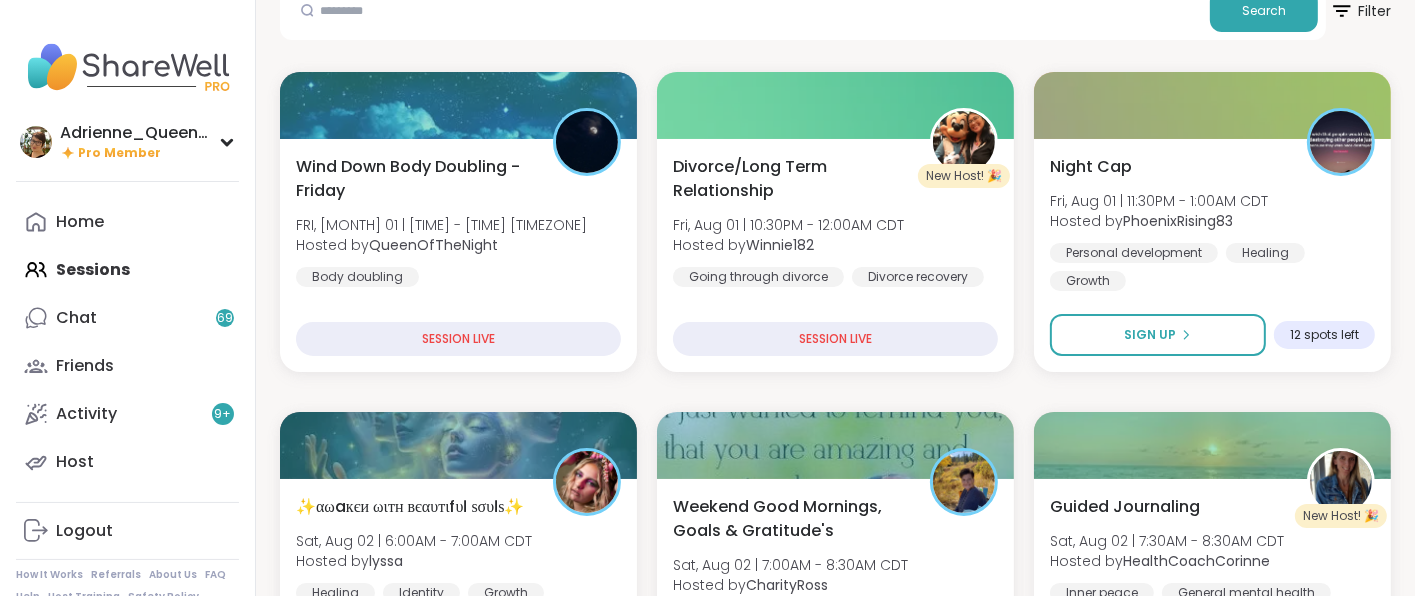scroll, scrollTop: 236, scrollLeft: 0, axis: vertical 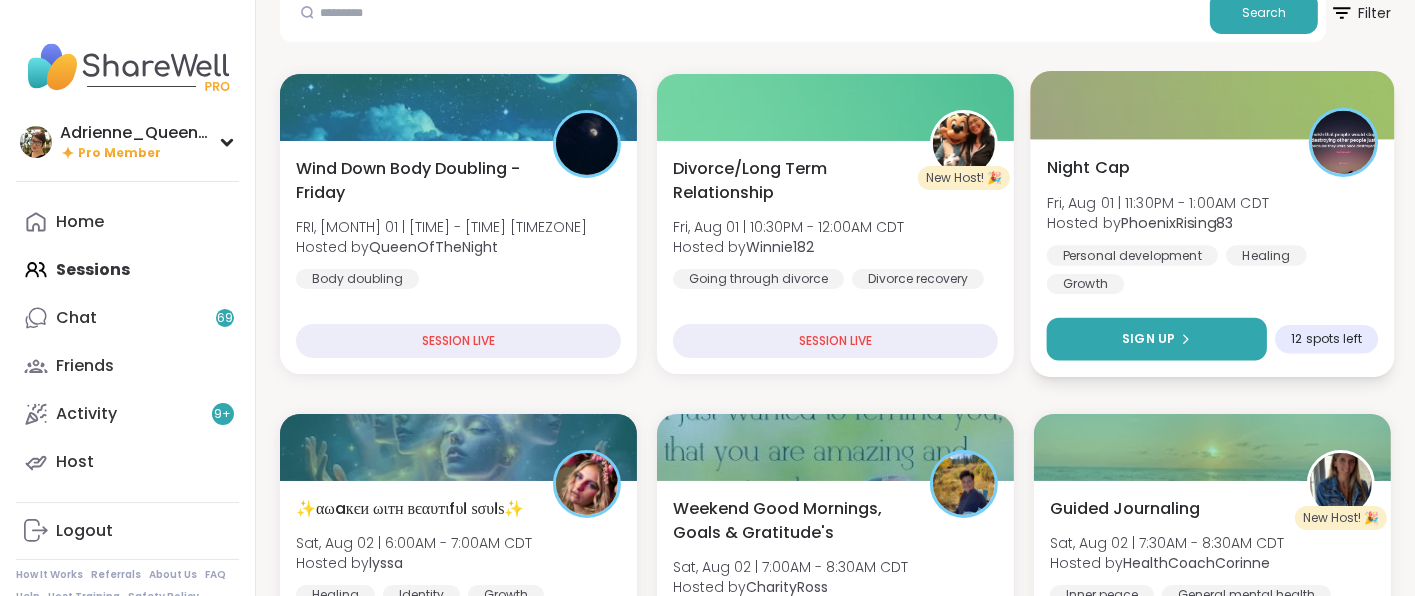 click on "Sign Up" at bounding box center (1148, 339) 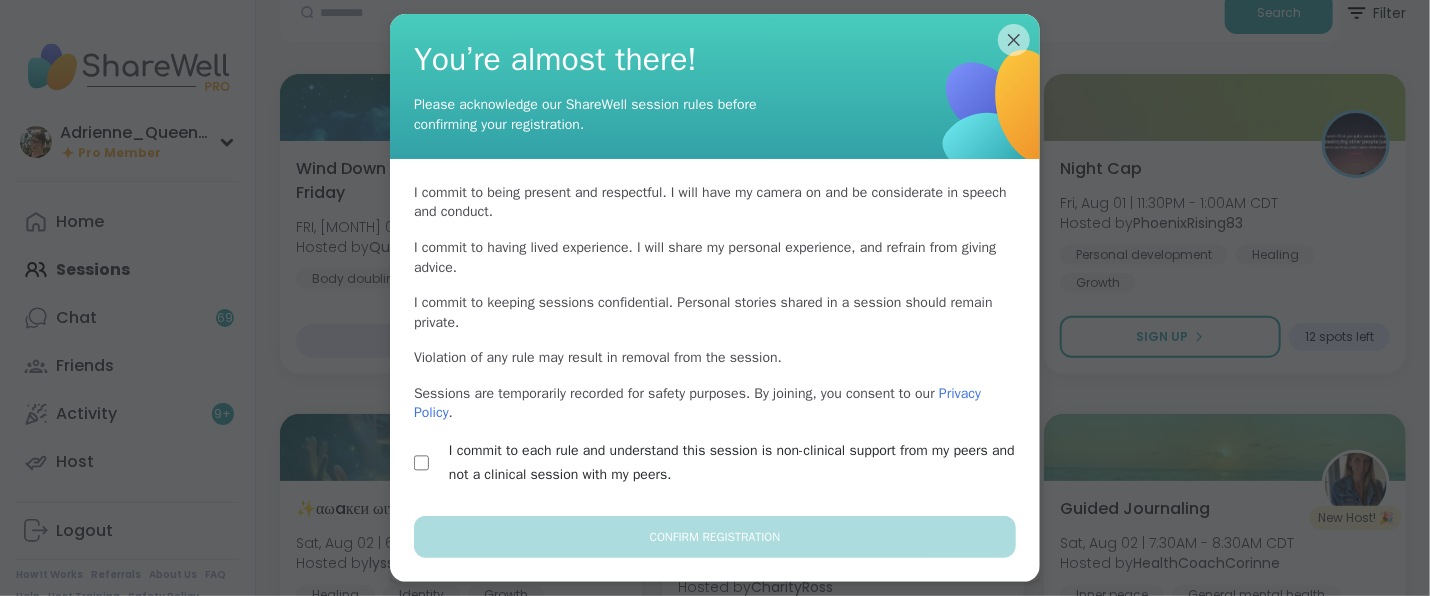 click on "I commit to each rule and understand this session is non-clinical support from my peers and not a clinical session with my peers." at bounding box center [715, 463] 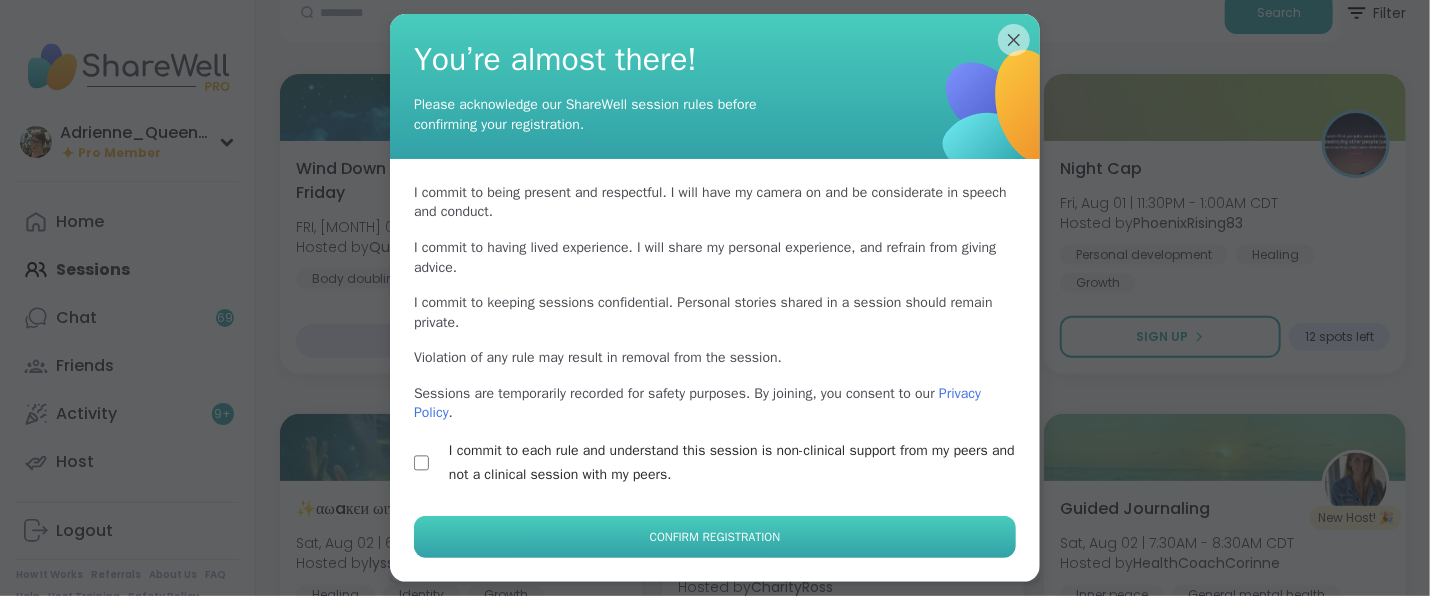 click on "Confirm Registration" at bounding box center (715, 537) 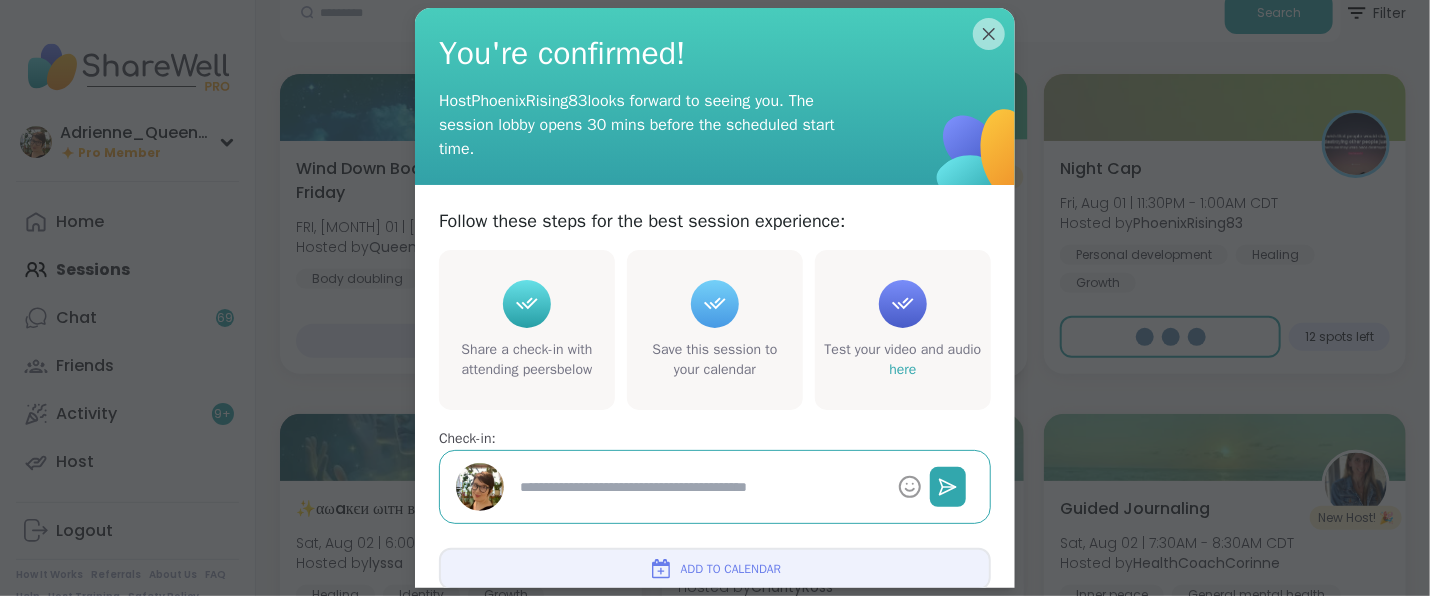 type on "*" 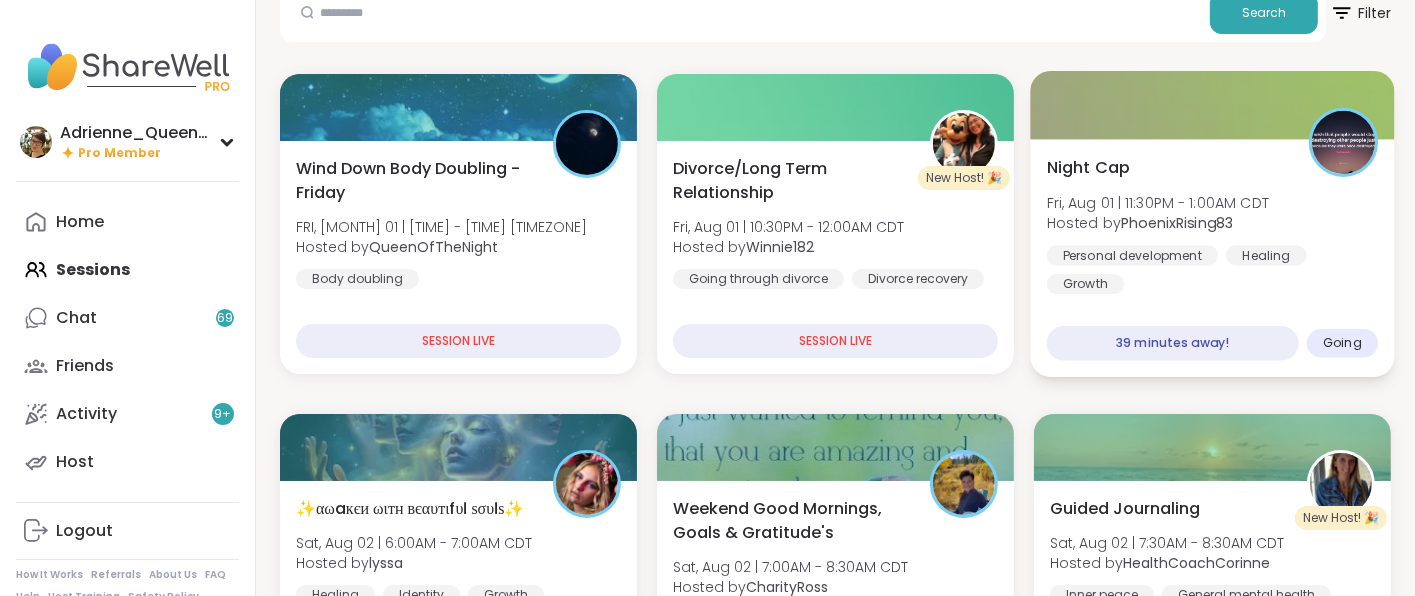 click on "Personal development" at bounding box center (1132, 255) 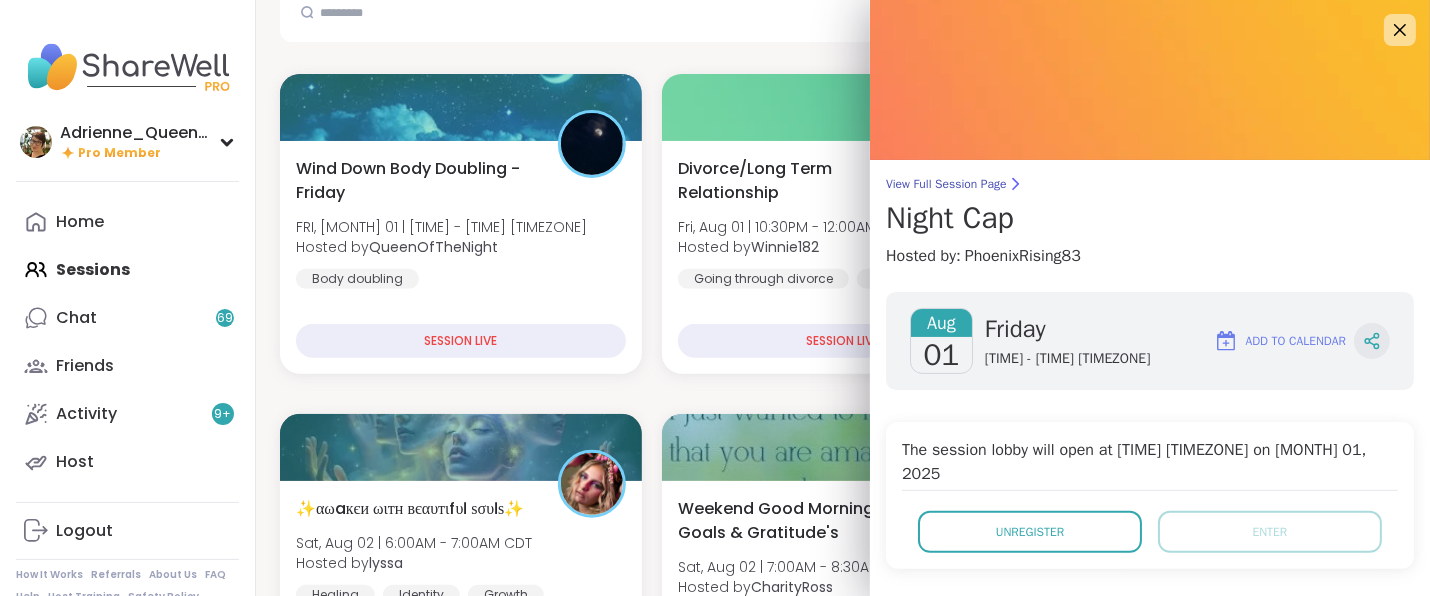 click 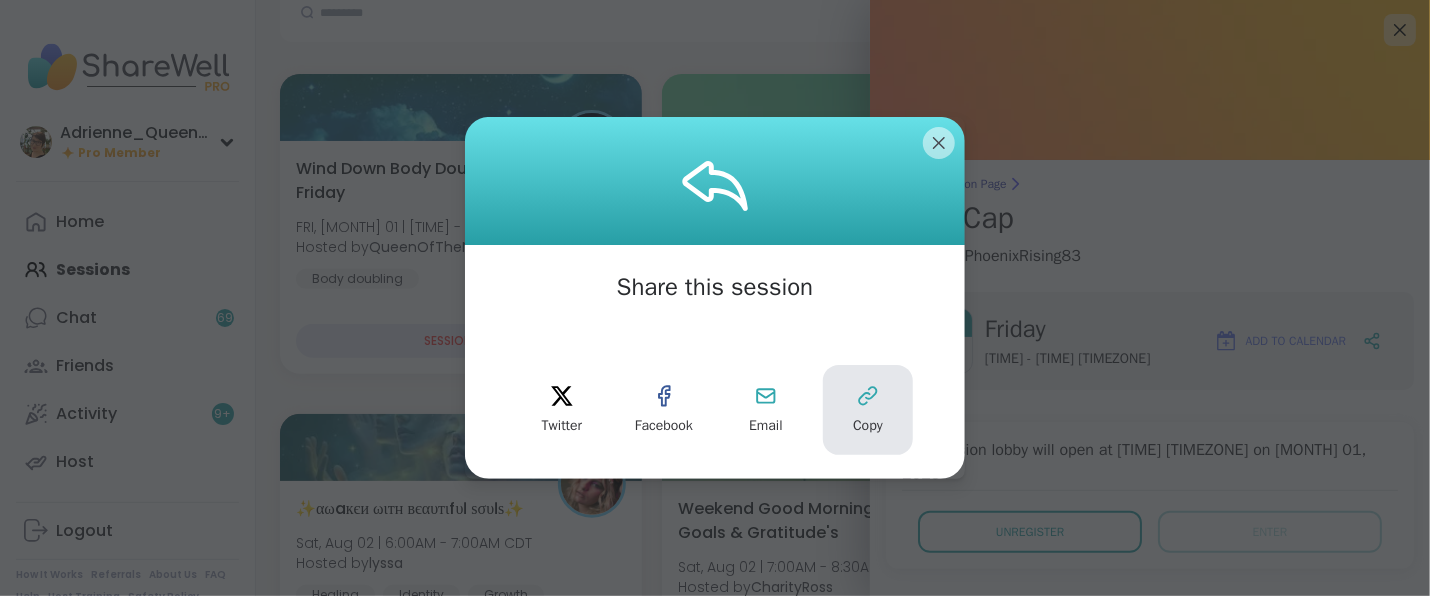 click 